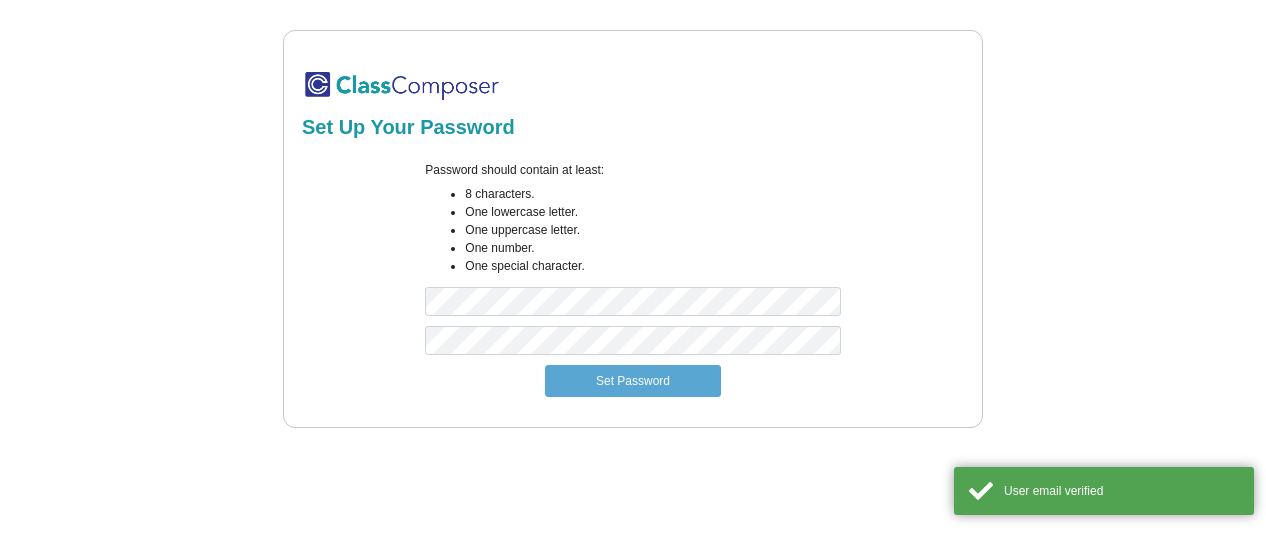 scroll, scrollTop: 0, scrollLeft: 0, axis: both 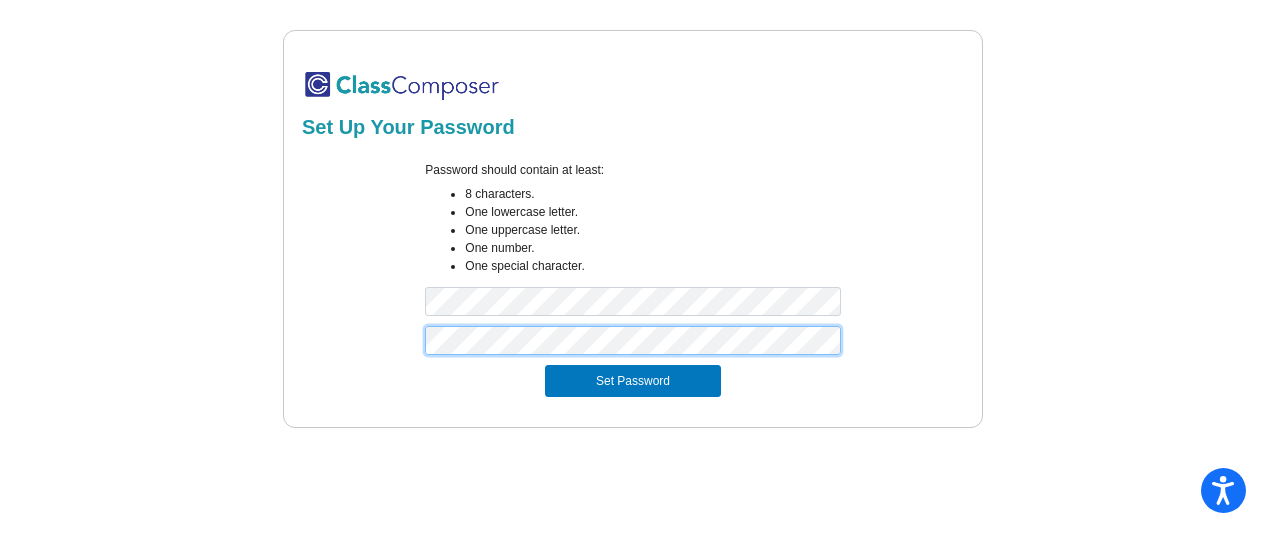 click on "Set Password" at bounding box center [633, 381] 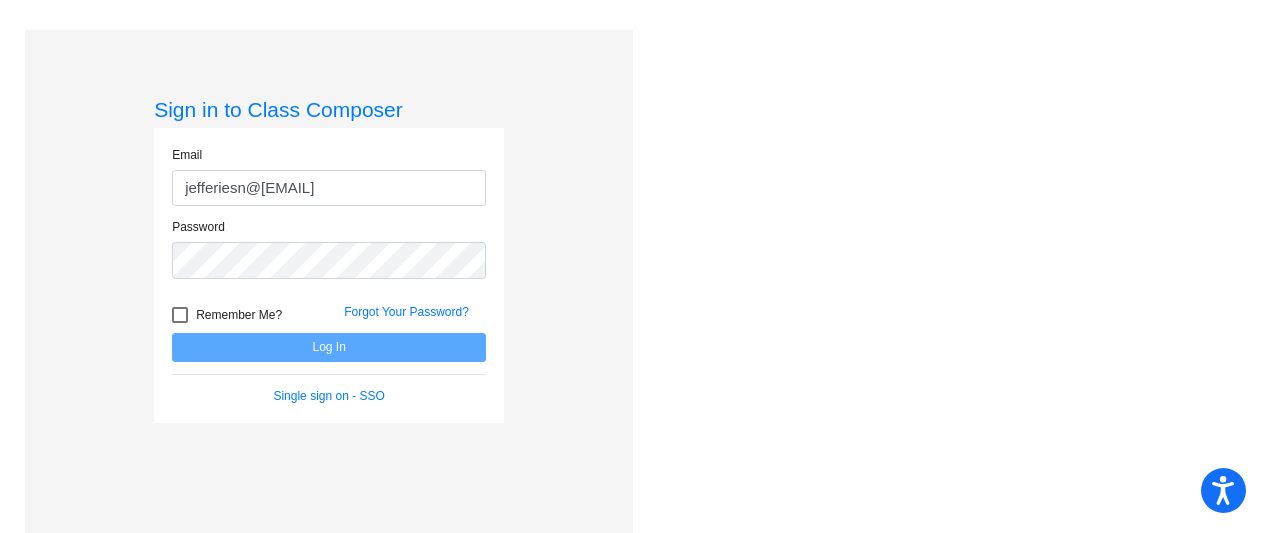 type on "jefferiesn@mdusd.org" 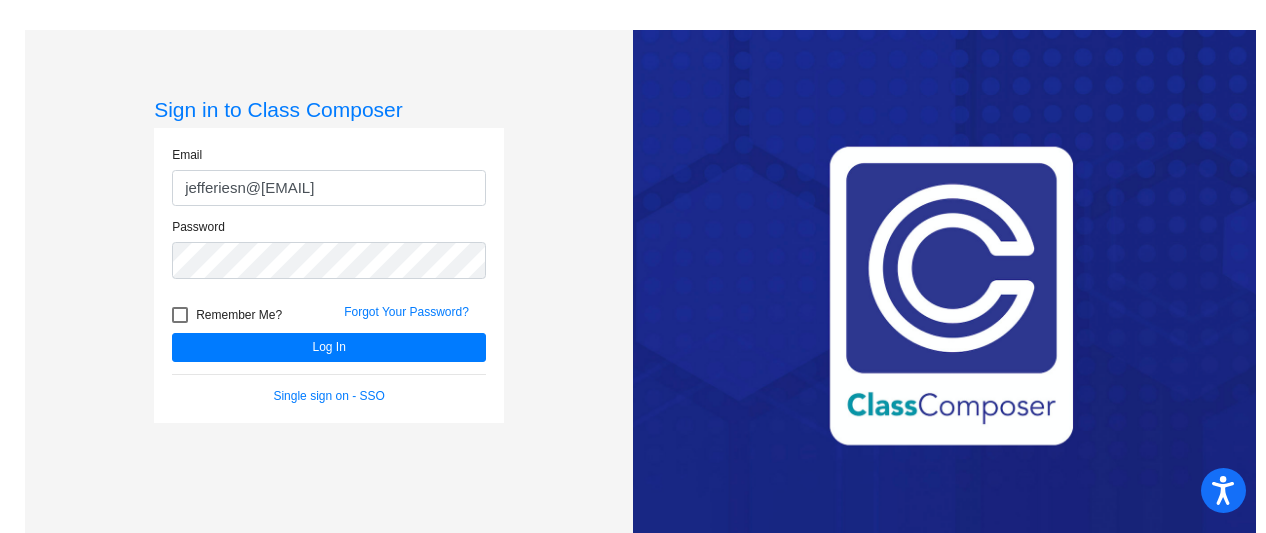 click at bounding box center [180, 315] 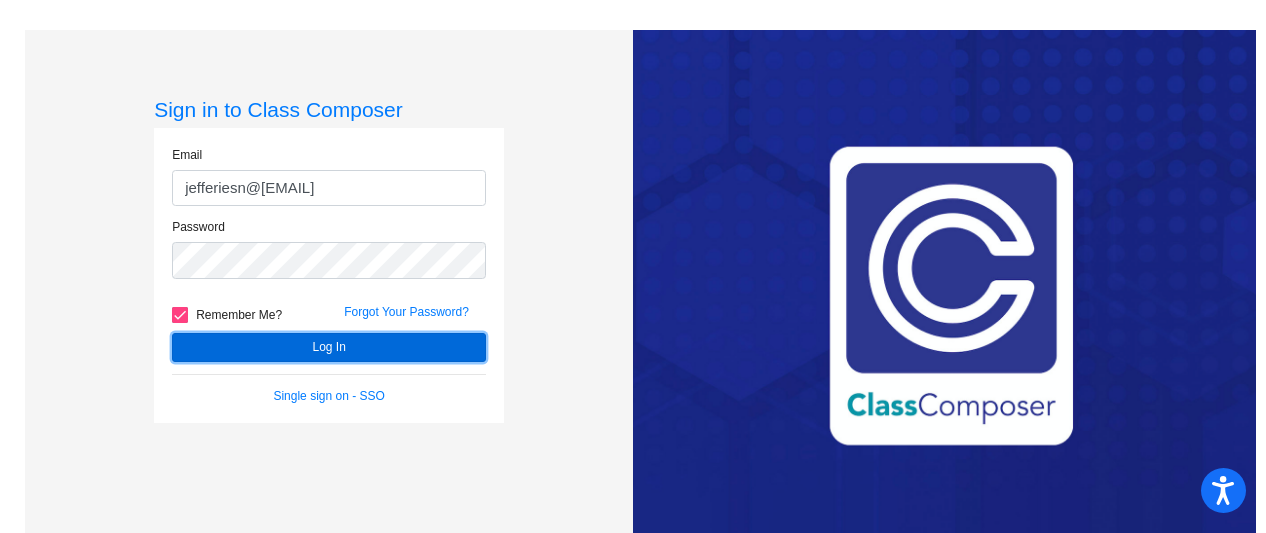 click on "Log In" 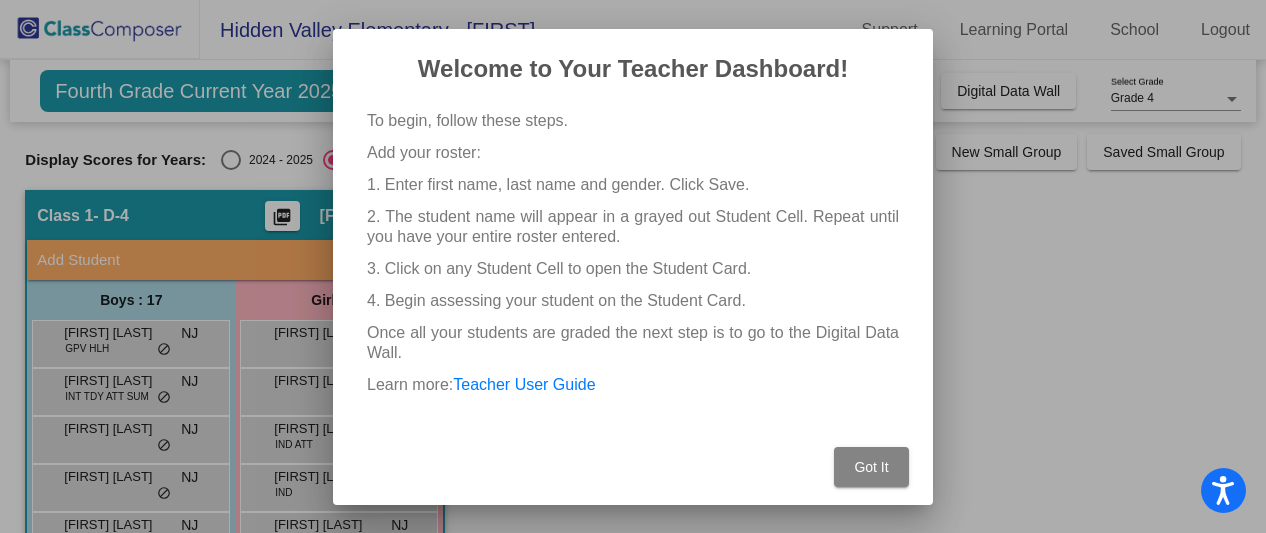 click on "Got It" at bounding box center (871, 467) 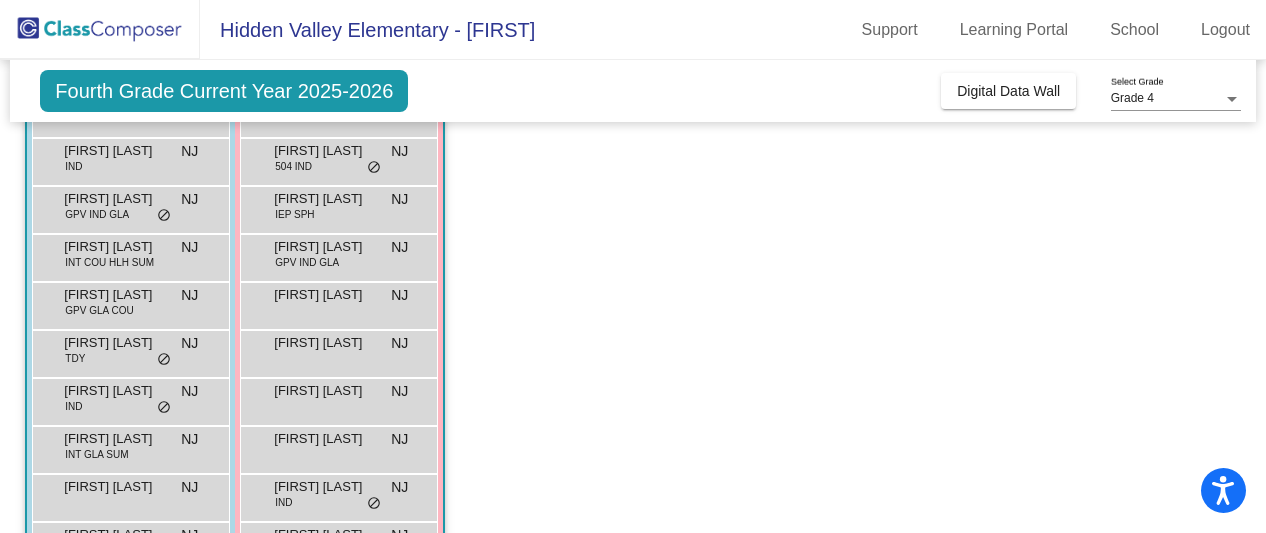 scroll, scrollTop: 682, scrollLeft: 0, axis: vertical 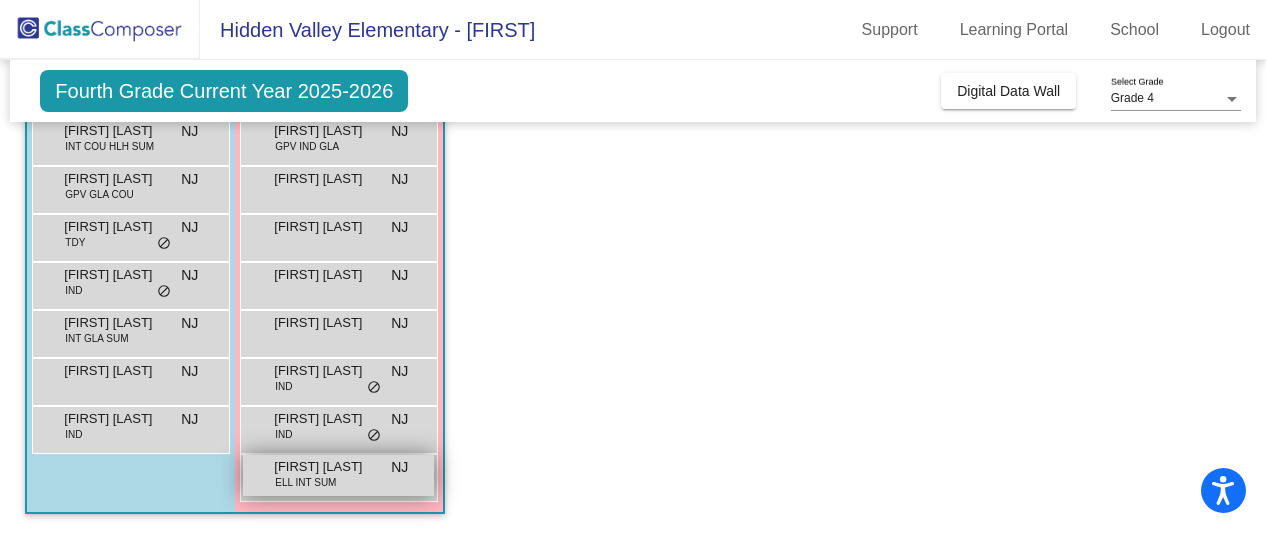 click on "ELL INT SUM" at bounding box center (305, 482) 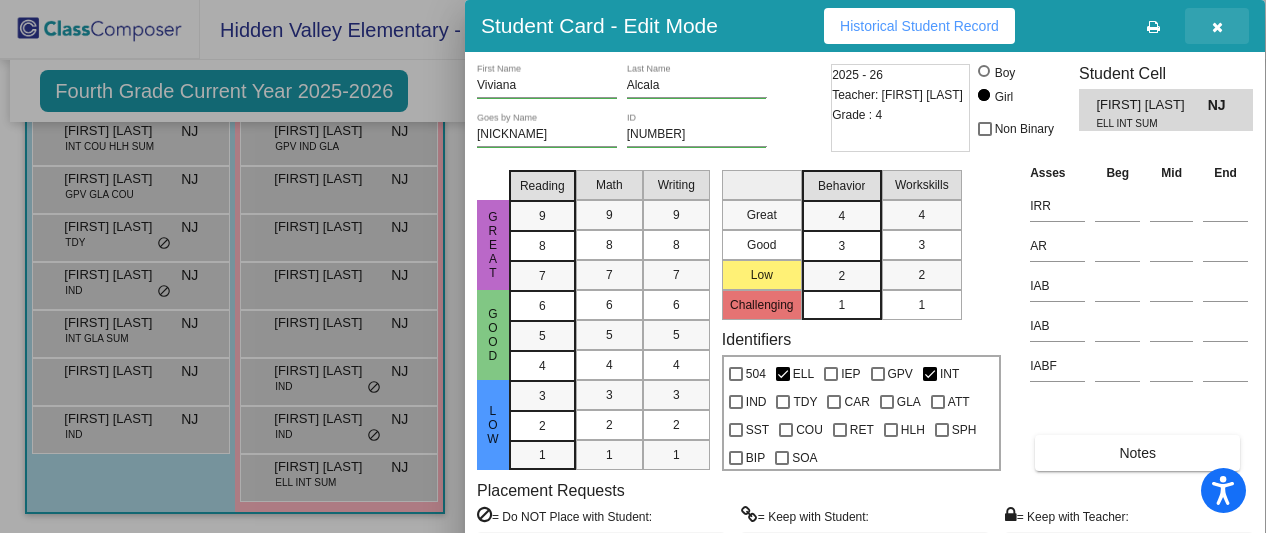 click at bounding box center (1217, 26) 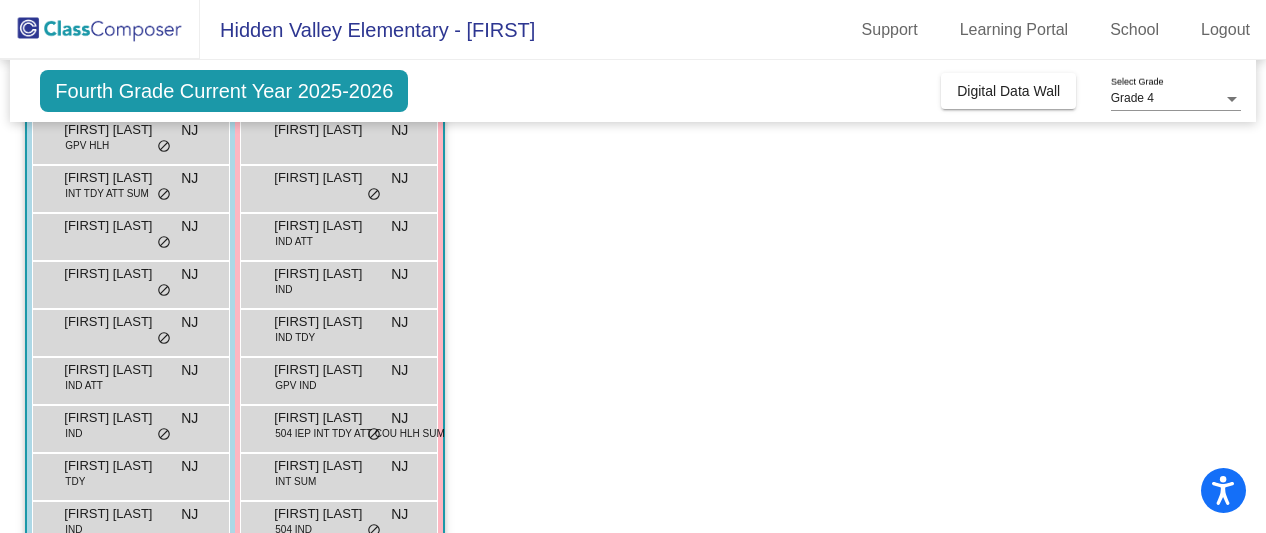 scroll, scrollTop: 204, scrollLeft: 0, axis: vertical 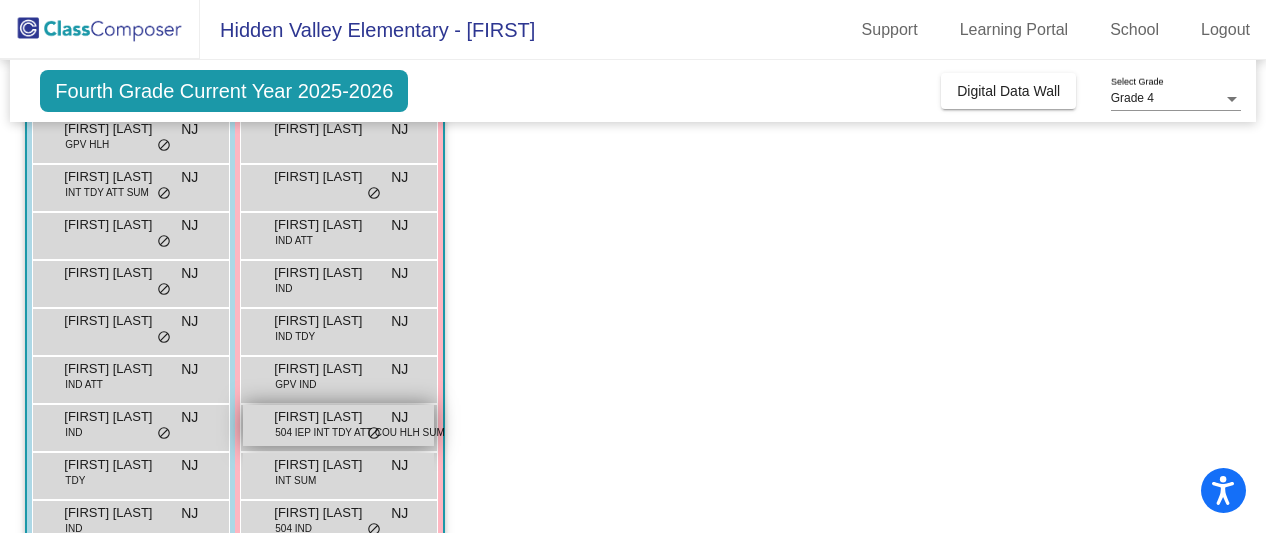 click on "504 IEP INT TDY ATT COU HLH SUM" at bounding box center [360, 432] 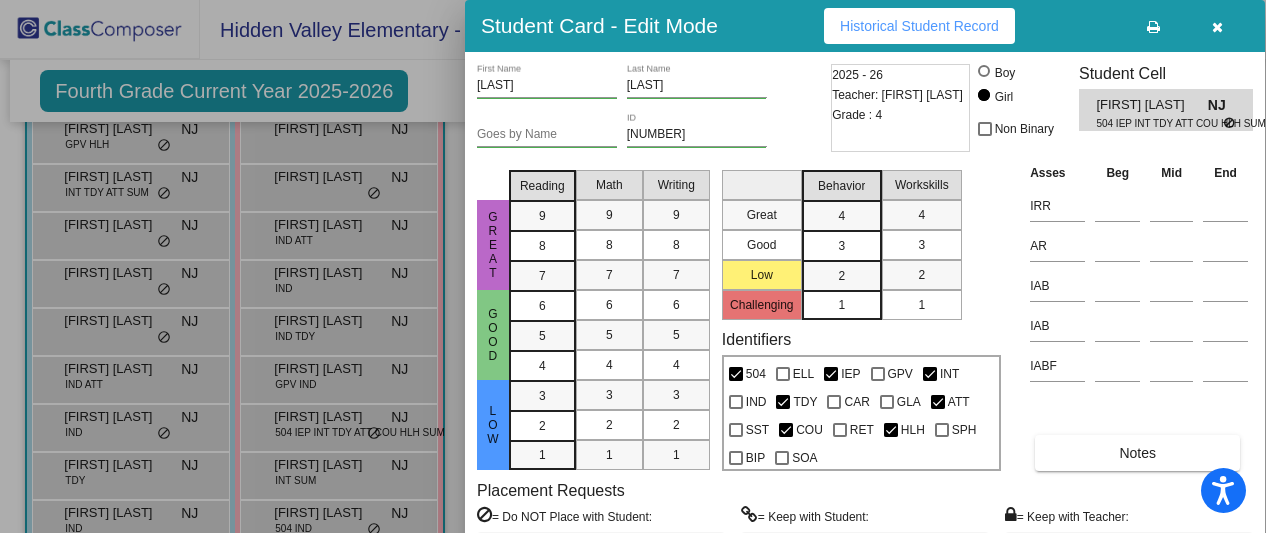 click at bounding box center [1217, 26] 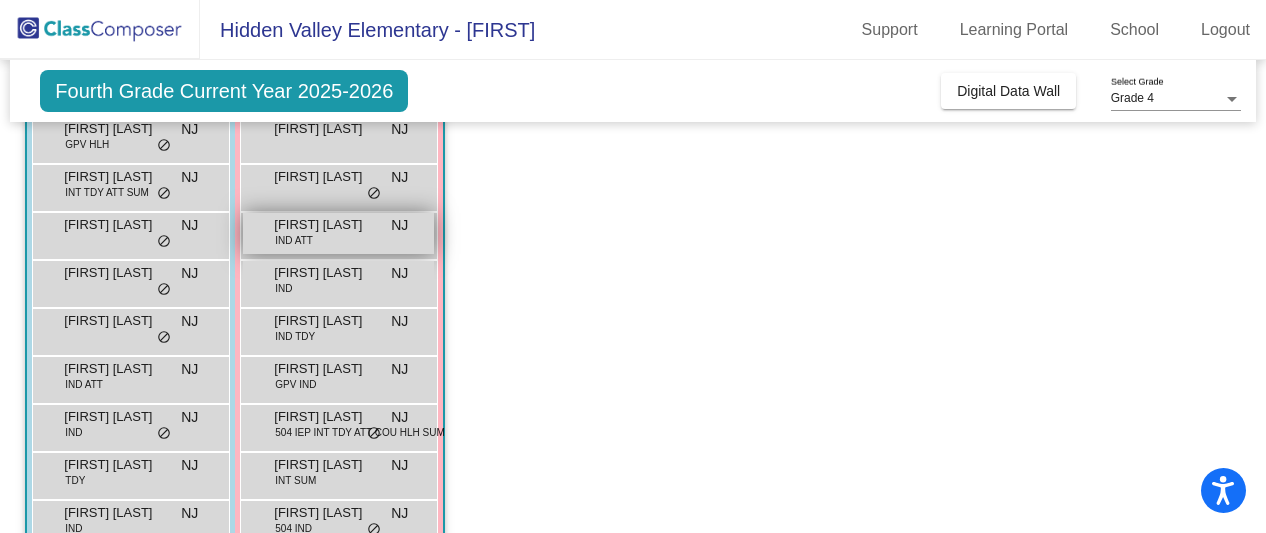 scroll, scrollTop: 0, scrollLeft: 0, axis: both 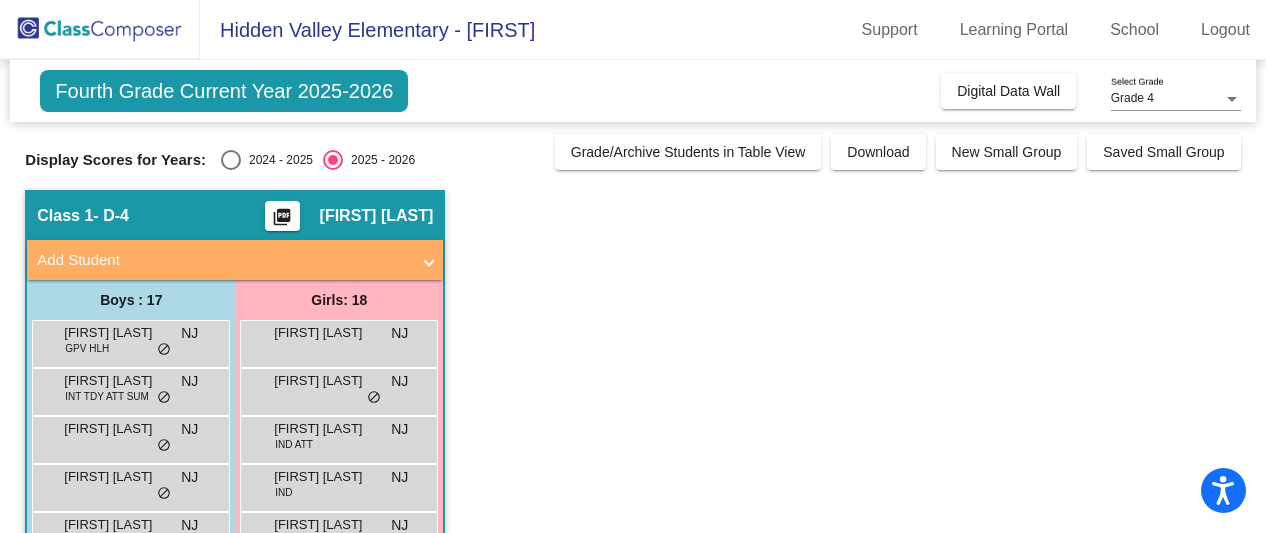 click at bounding box center [231, 160] 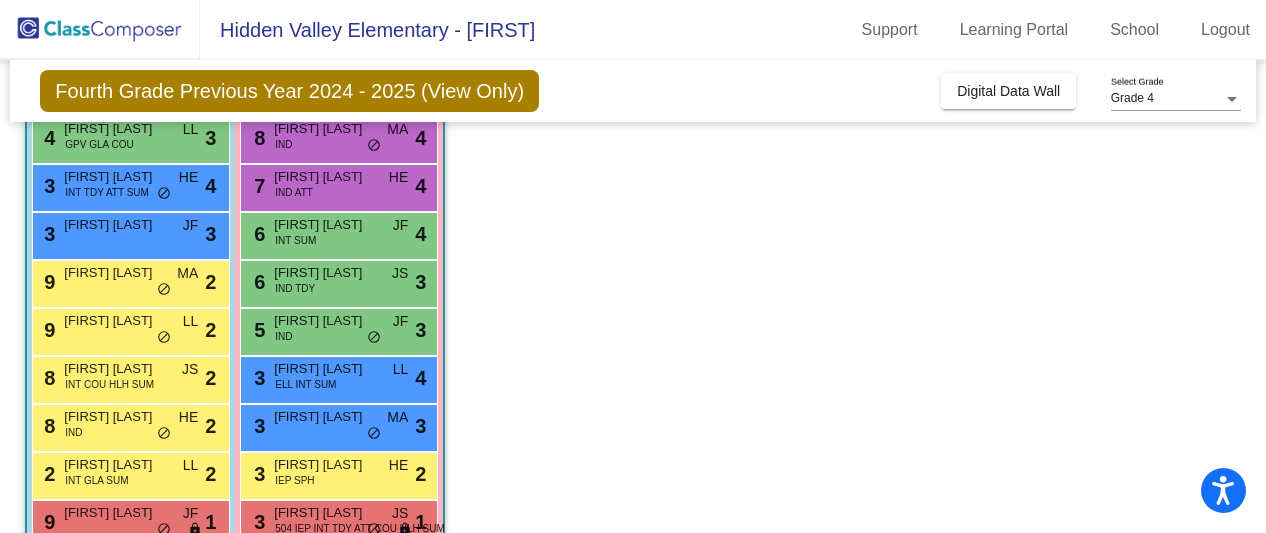 scroll, scrollTop: 682, scrollLeft: 0, axis: vertical 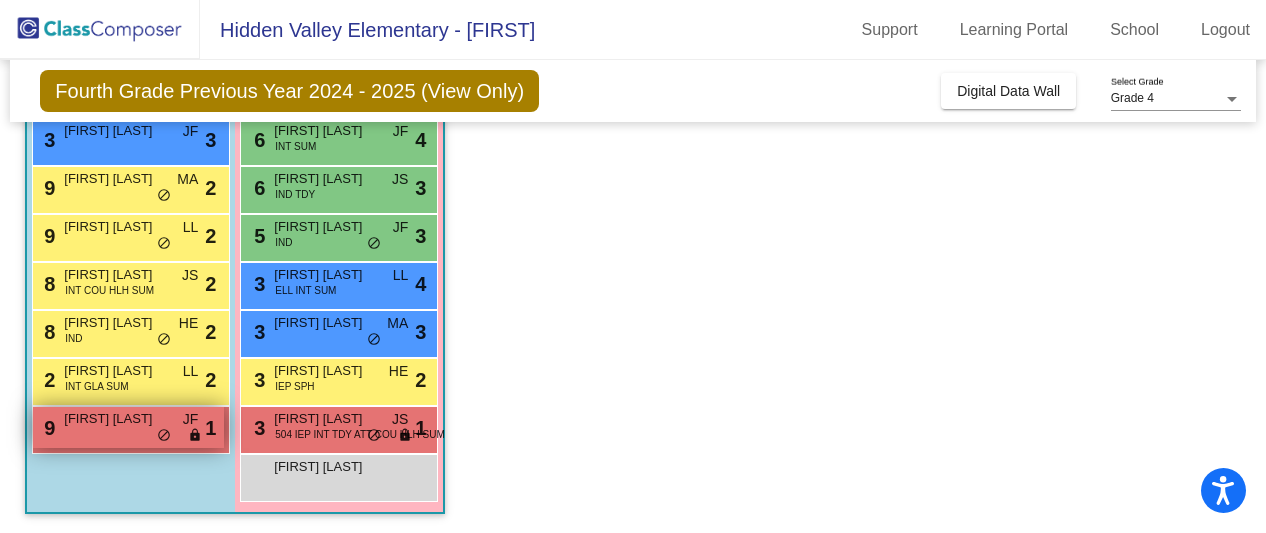 click on "[FIRST] [LAST]" at bounding box center [114, 419] 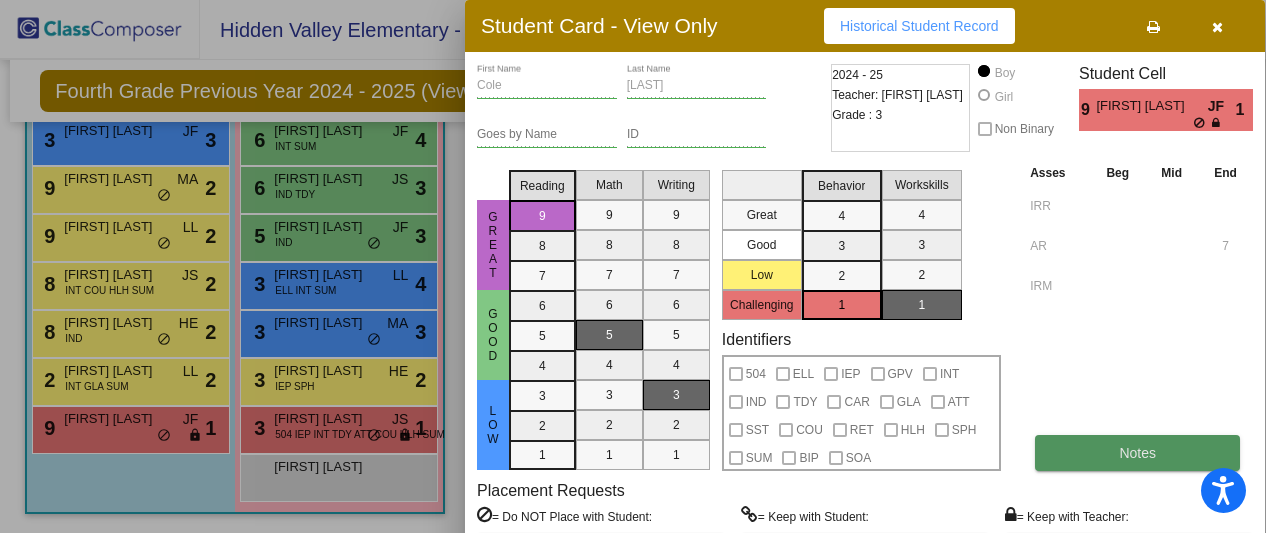 click on "Notes" at bounding box center (1137, 453) 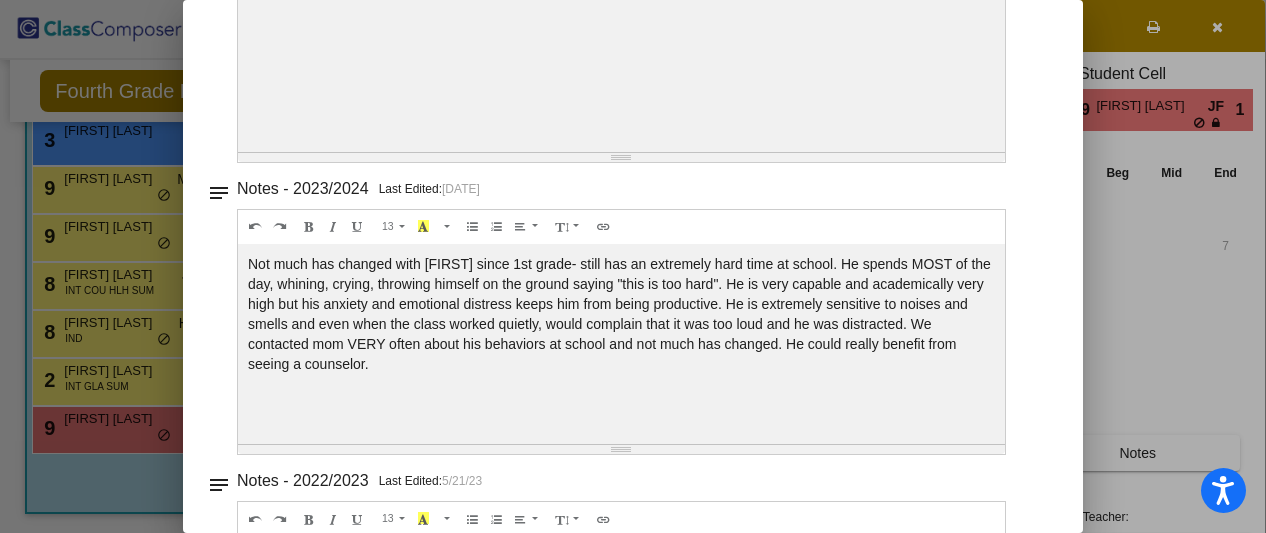 scroll, scrollTop: 0, scrollLeft: 0, axis: both 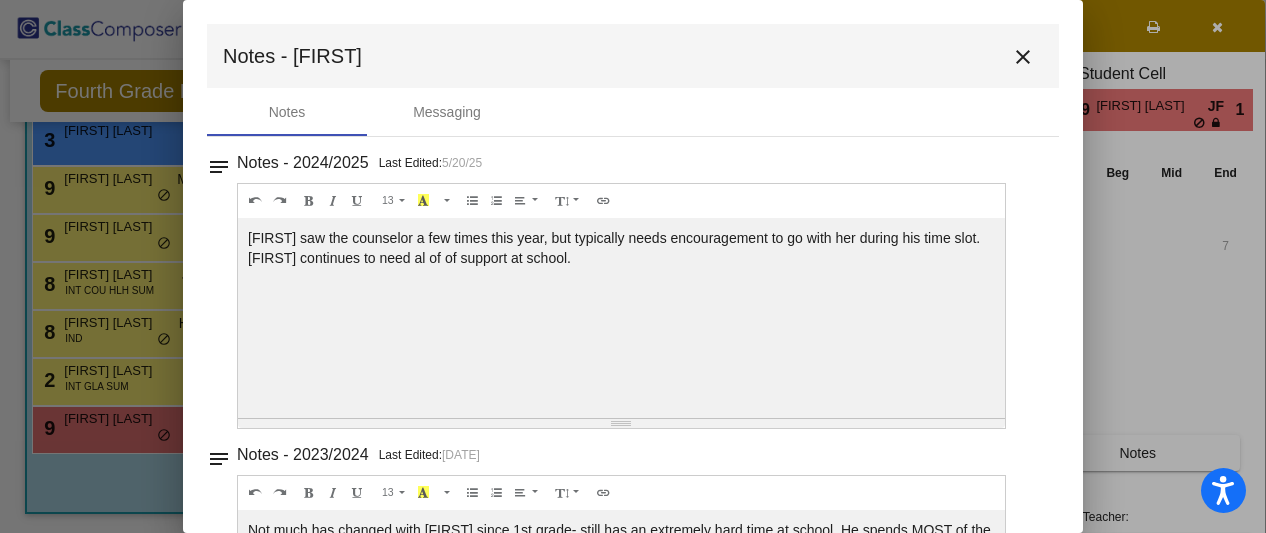 click on "close" at bounding box center [1023, 57] 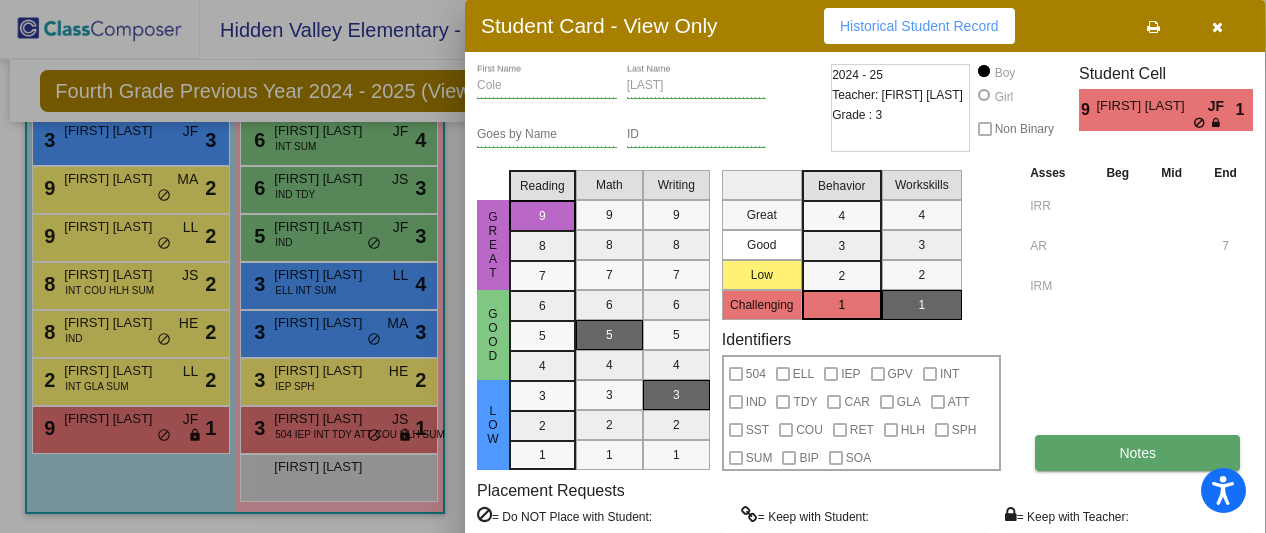 click on "Notes" at bounding box center (1137, 453) 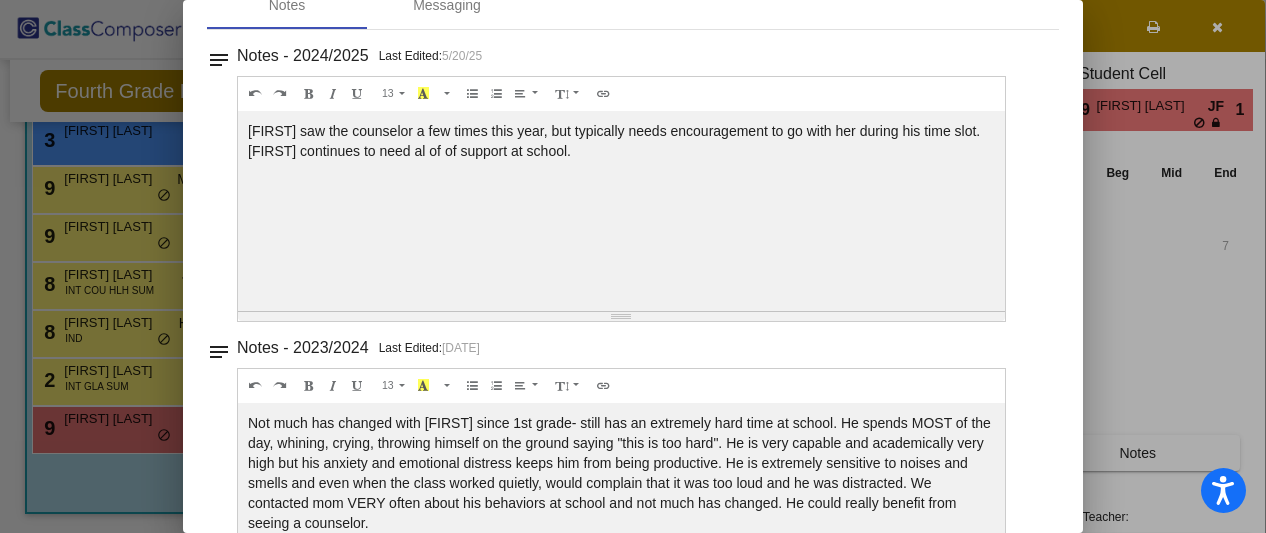 scroll, scrollTop: 0, scrollLeft: 0, axis: both 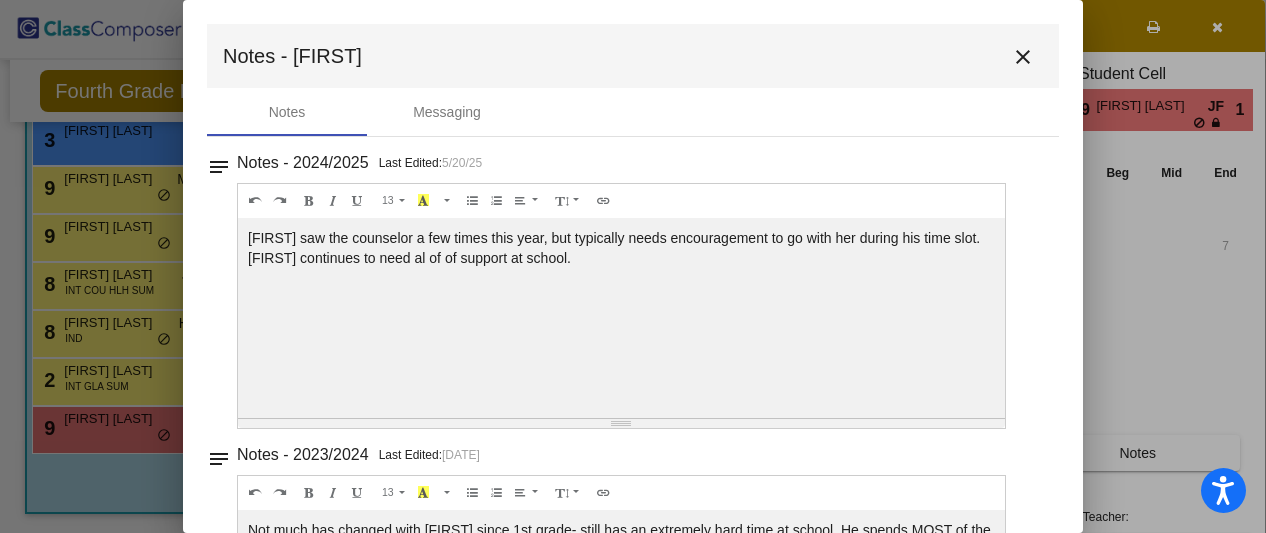 click on "close" at bounding box center (1023, 57) 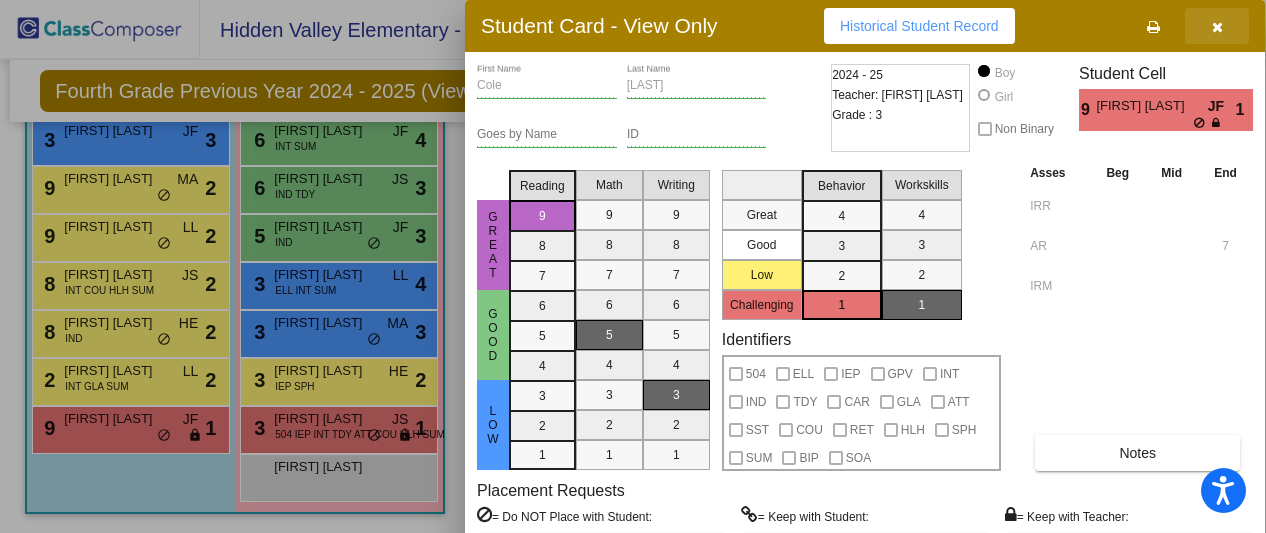 click at bounding box center (1217, 27) 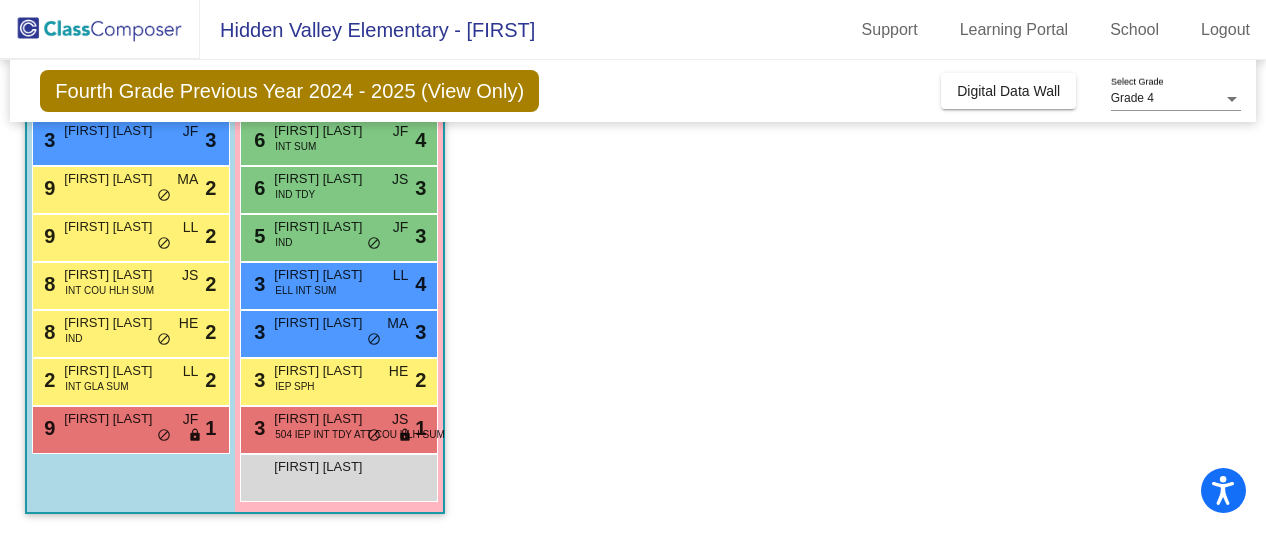 click on "Logout" 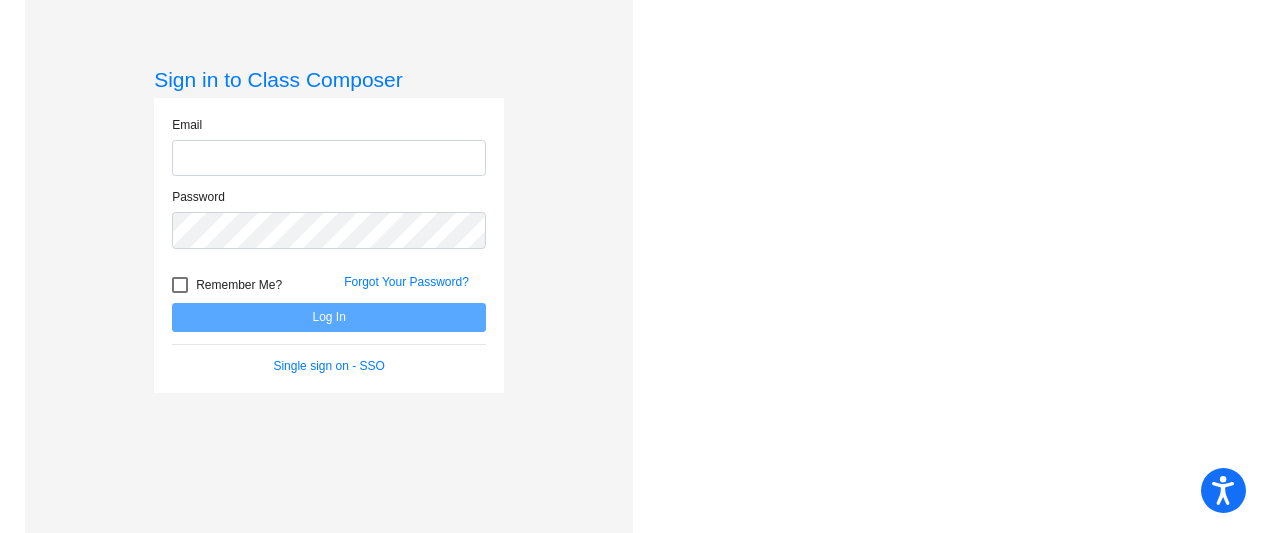 scroll, scrollTop: 0, scrollLeft: 0, axis: both 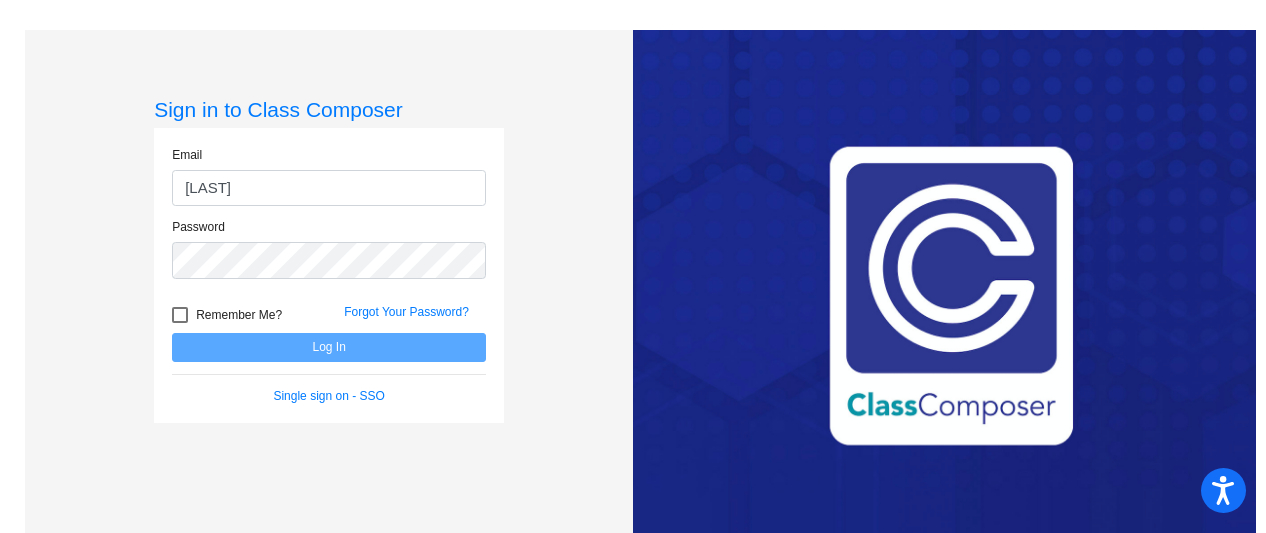 type on "[LAST]" 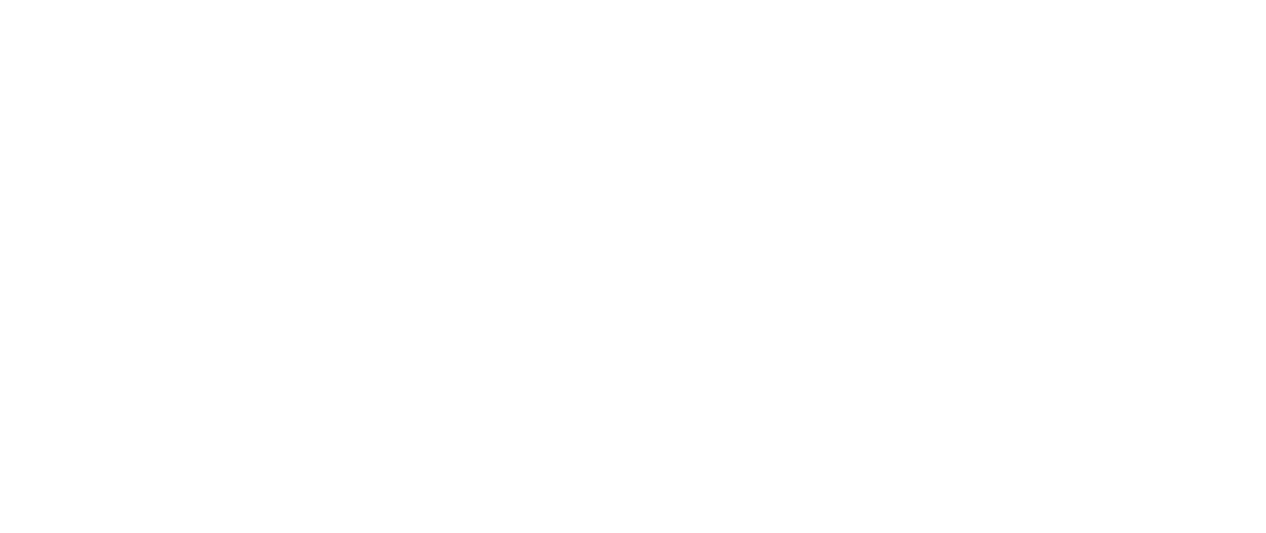 scroll, scrollTop: 0, scrollLeft: 0, axis: both 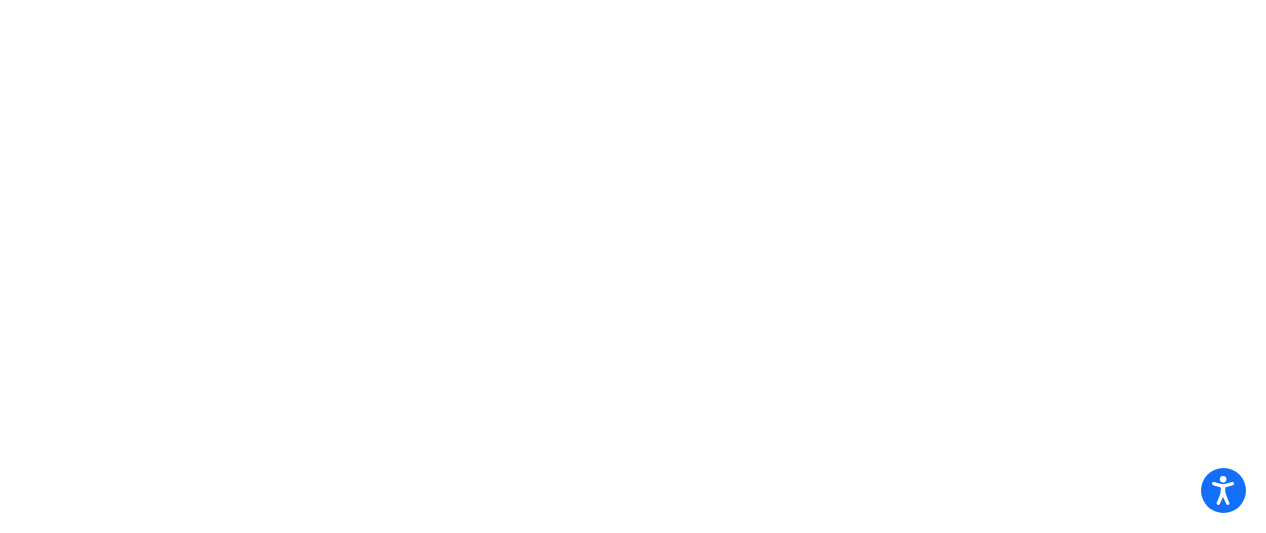 click 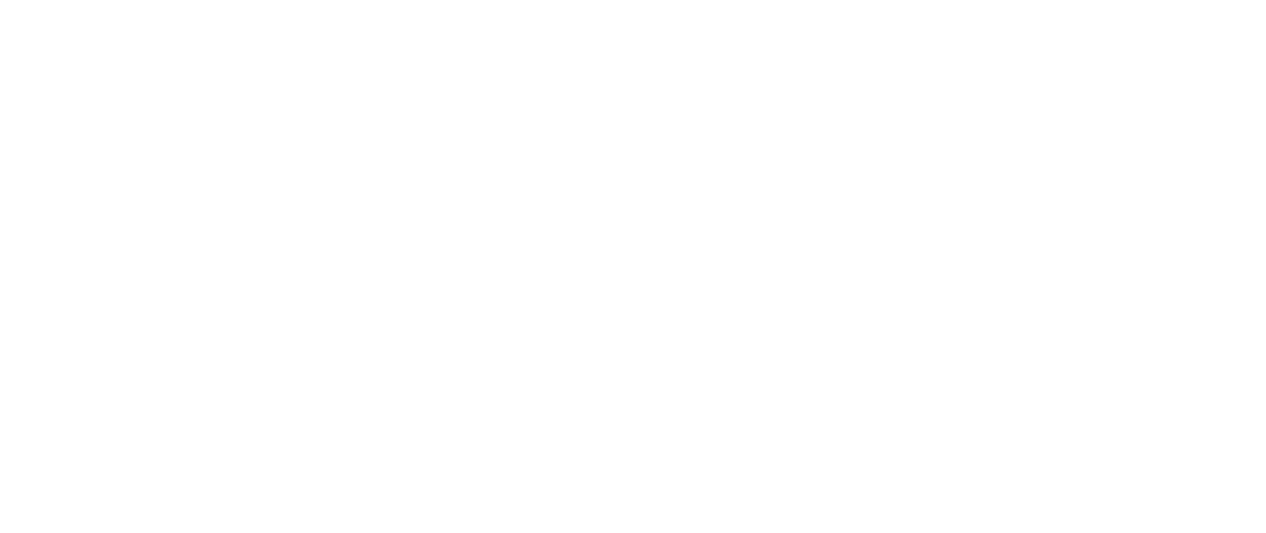 scroll, scrollTop: 0, scrollLeft: 0, axis: both 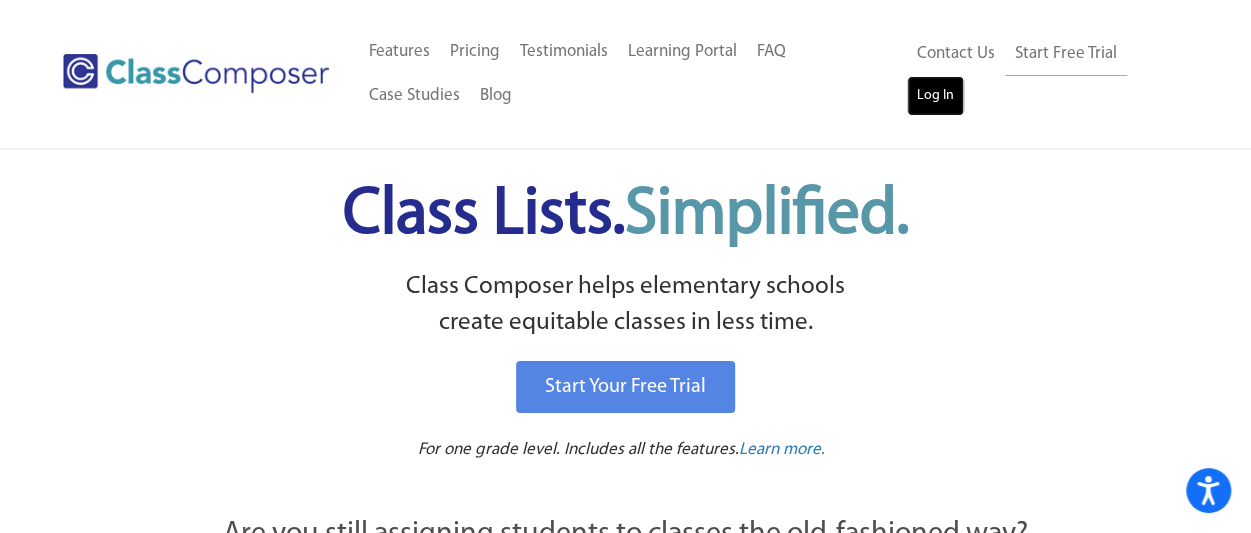 click on "Log In" at bounding box center (935, 96) 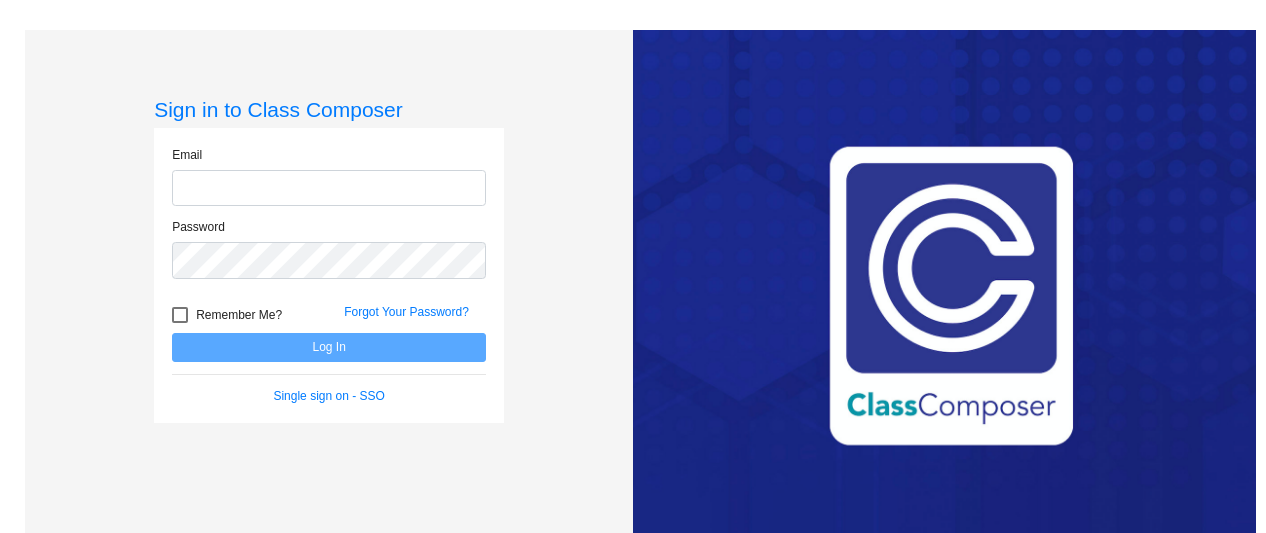 scroll, scrollTop: 0, scrollLeft: 0, axis: both 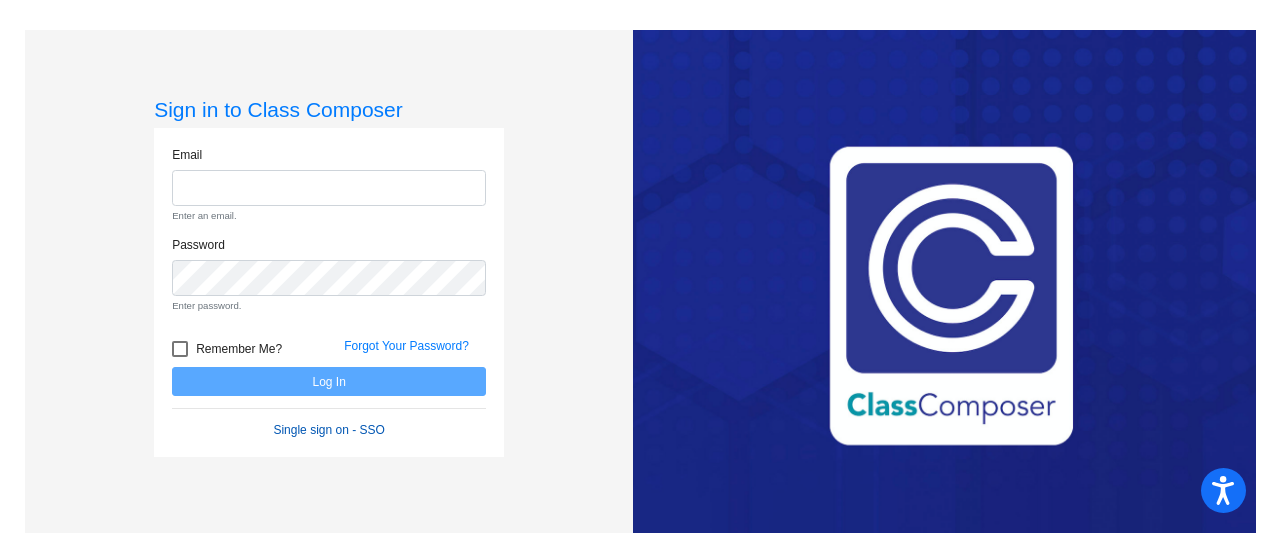 click on "Email Enter an email. Password Enter password.   Remember Me? Forgot Your Password?  Log In   Single sign on - SSO" 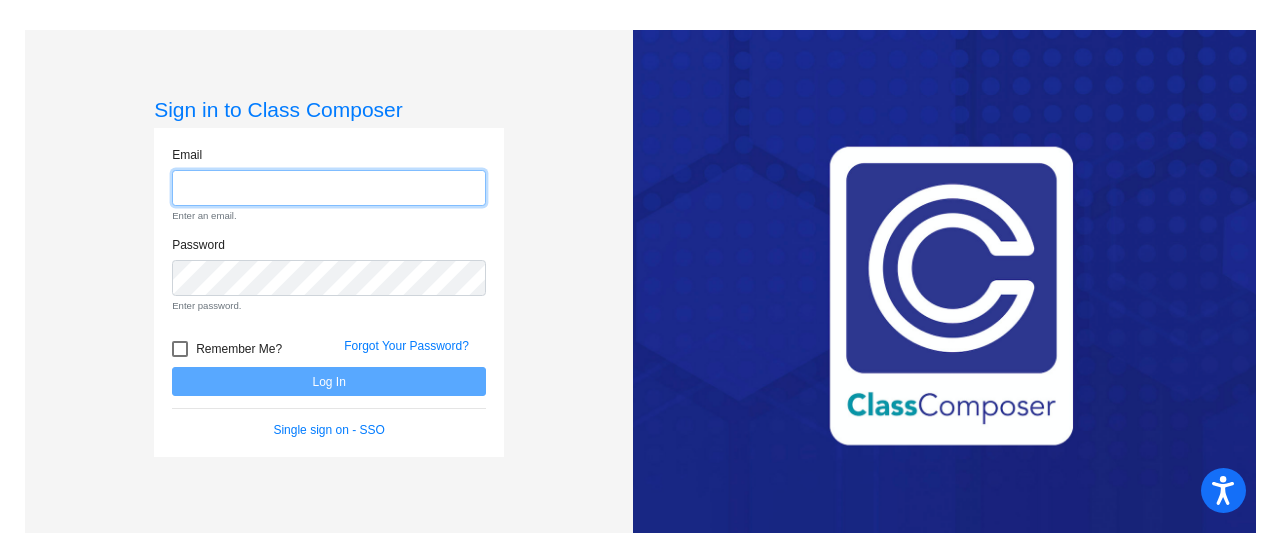 click 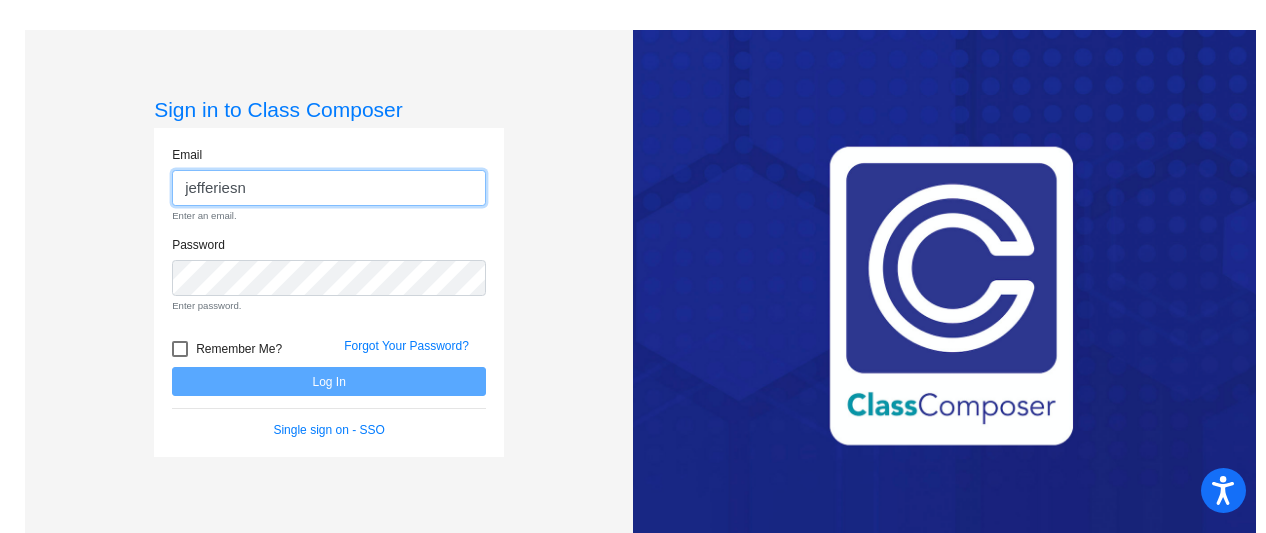 click on "jefferiesn" 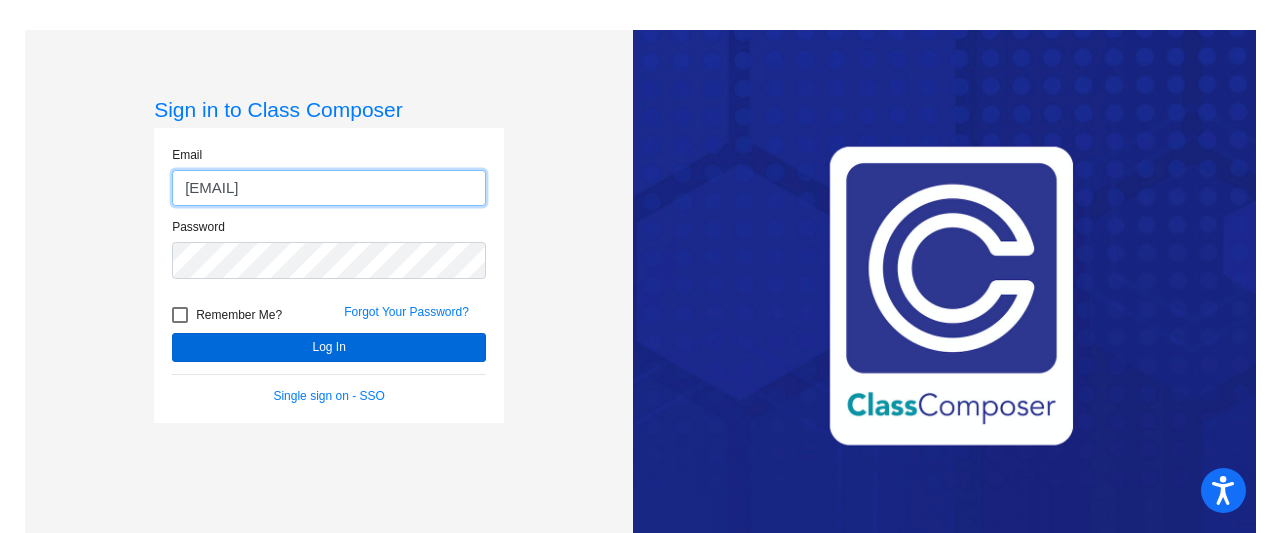 type on "[EMAIL]" 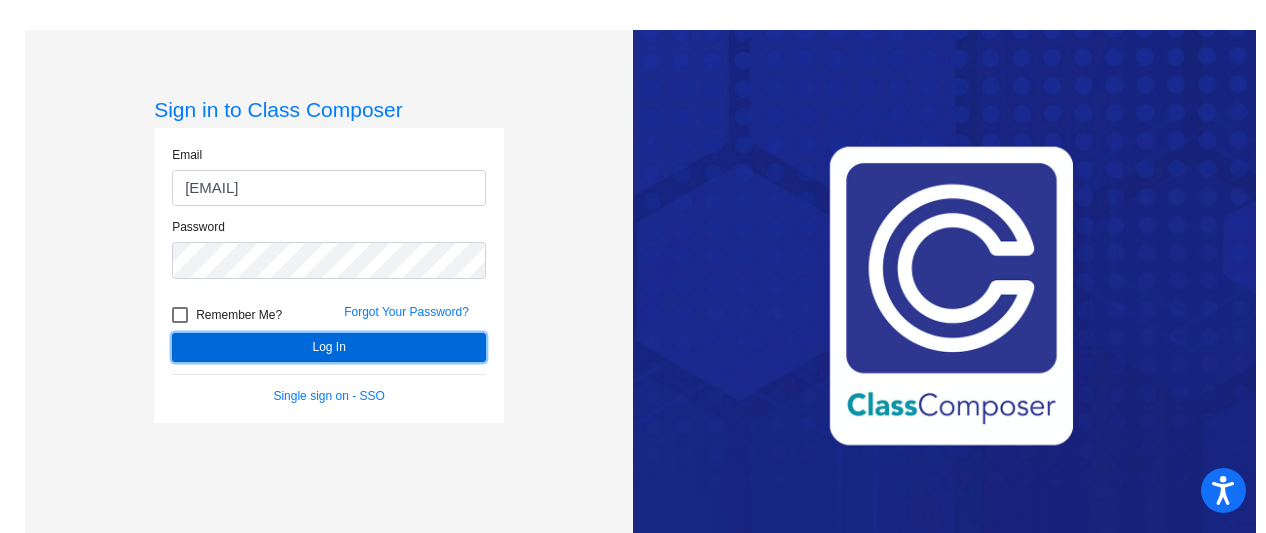 click on "Log In" 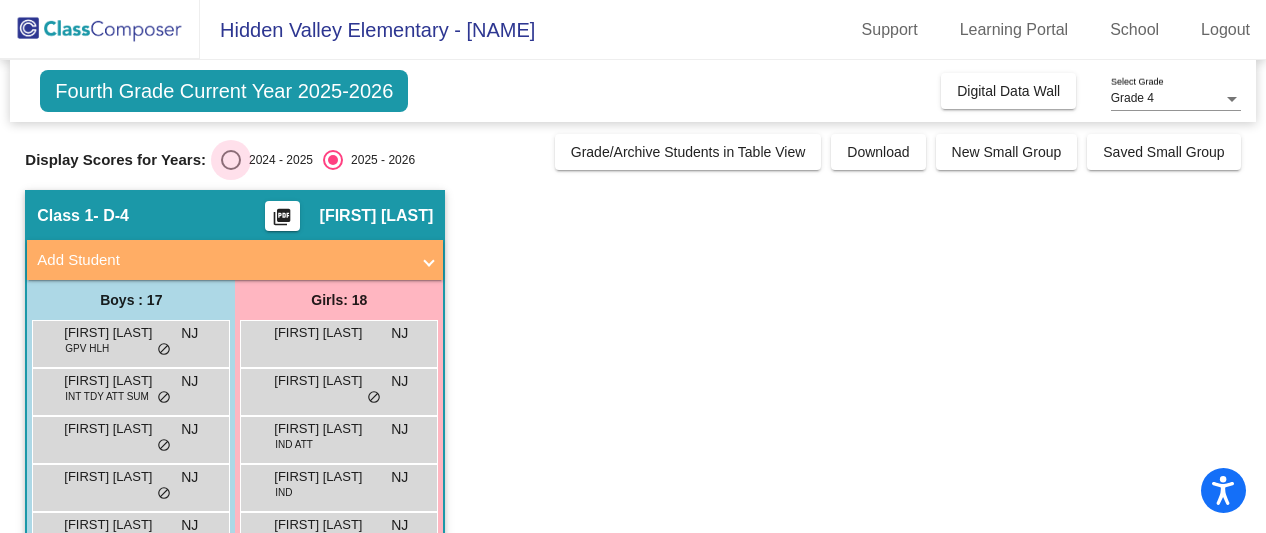 click at bounding box center [231, 160] 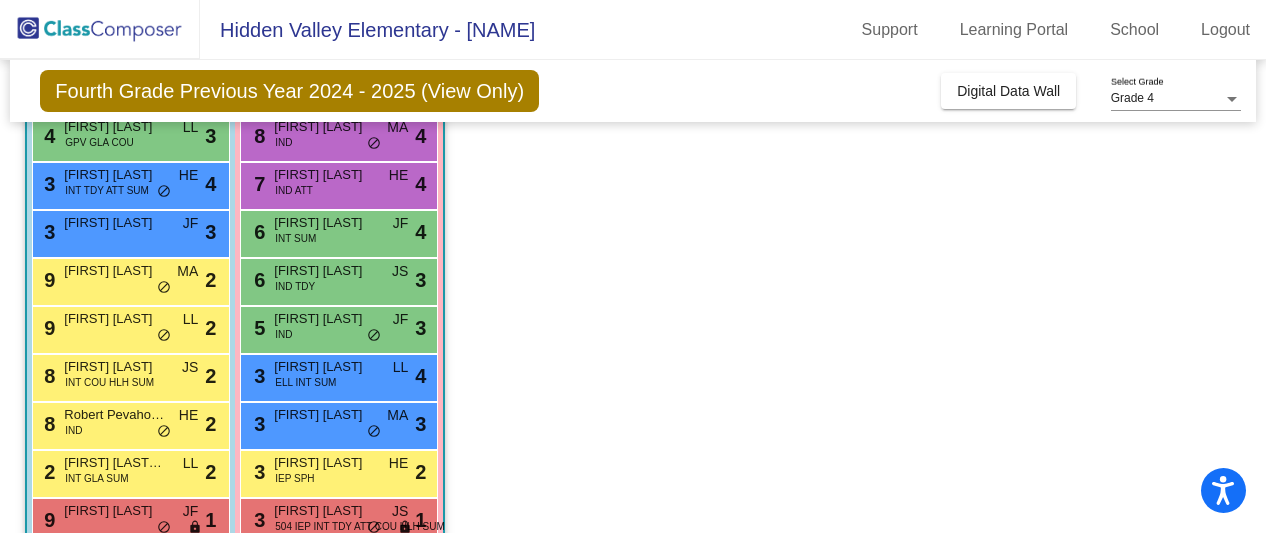 scroll, scrollTop: 682, scrollLeft: 0, axis: vertical 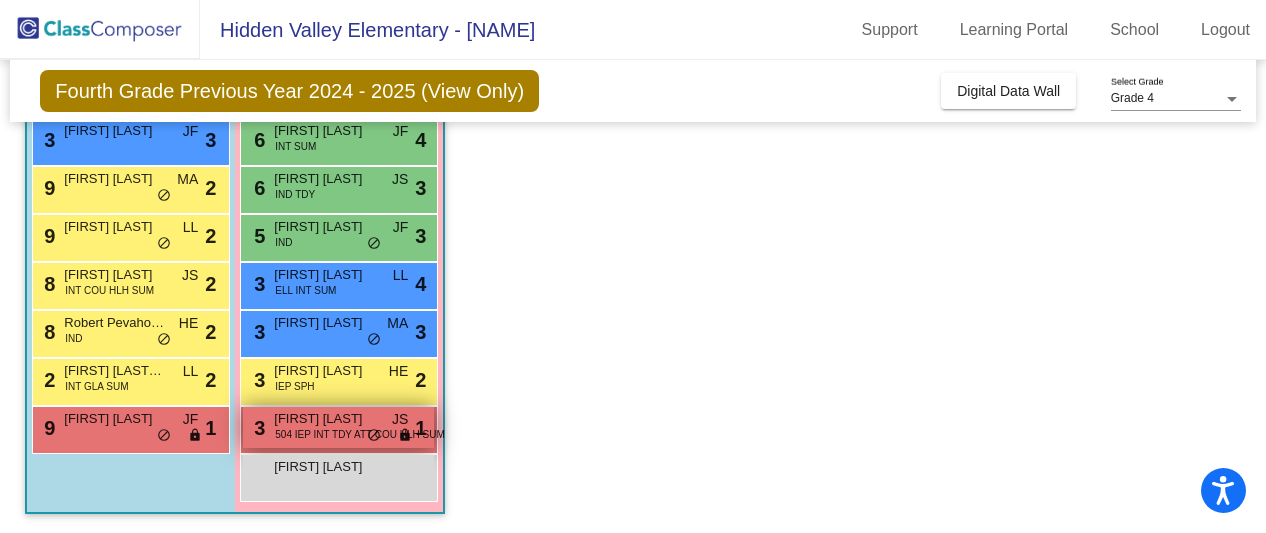 click on "504 IEP INT TDY ATT COU HLH SUM" at bounding box center (360, 434) 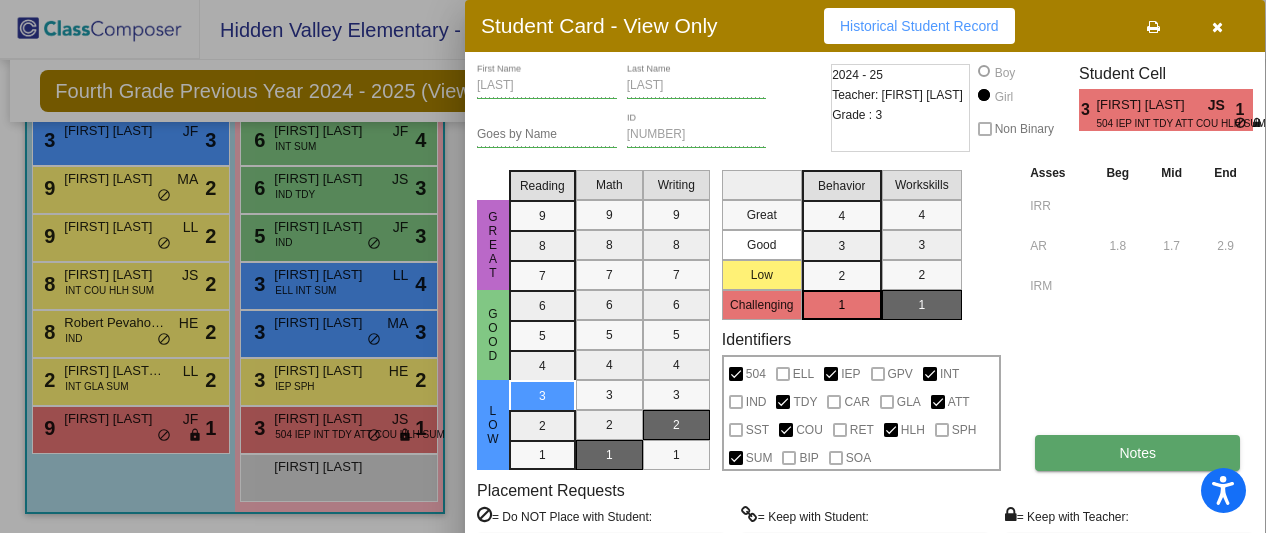 click on "Notes" at bounding box center [1137, 453] 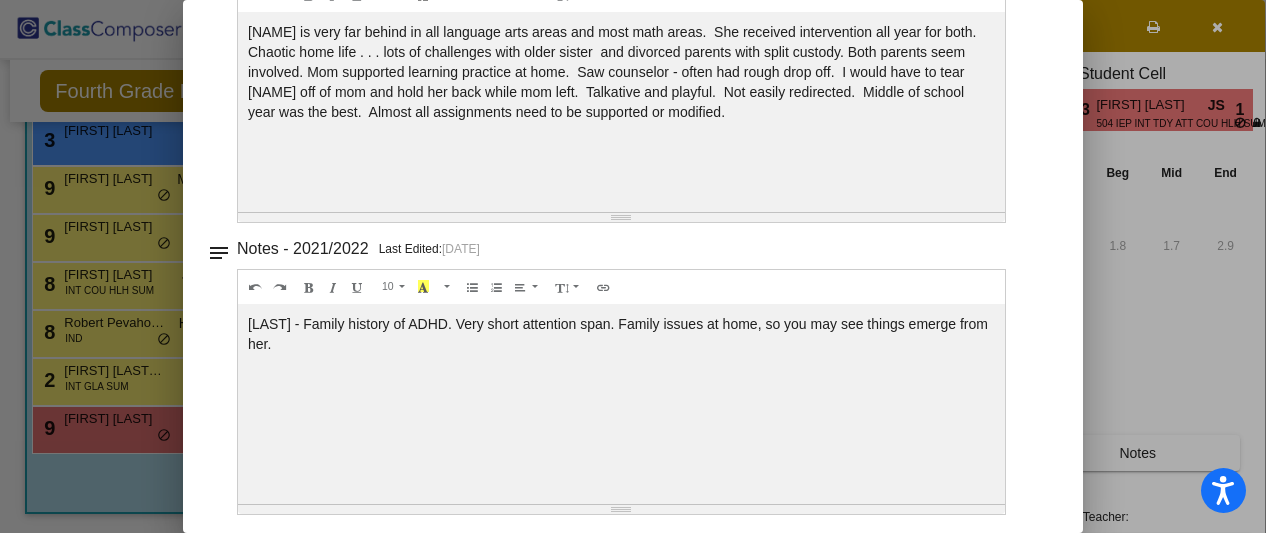 scroll, scrollTop: 0, scrollLeft: 0, axis: both 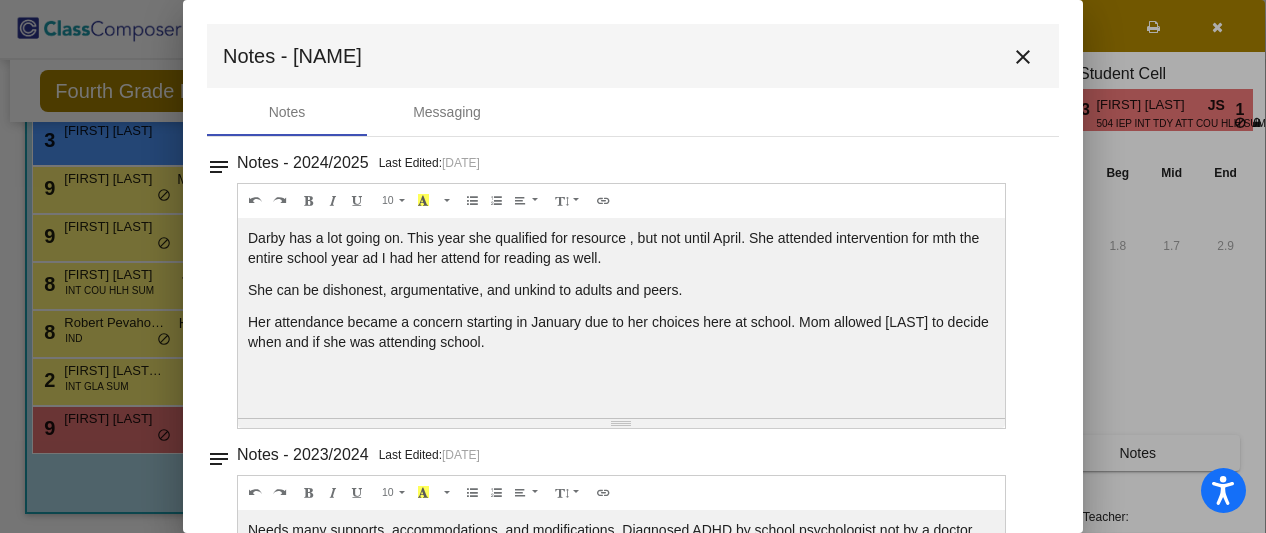click on "close" at bounding box center (1023, 57) 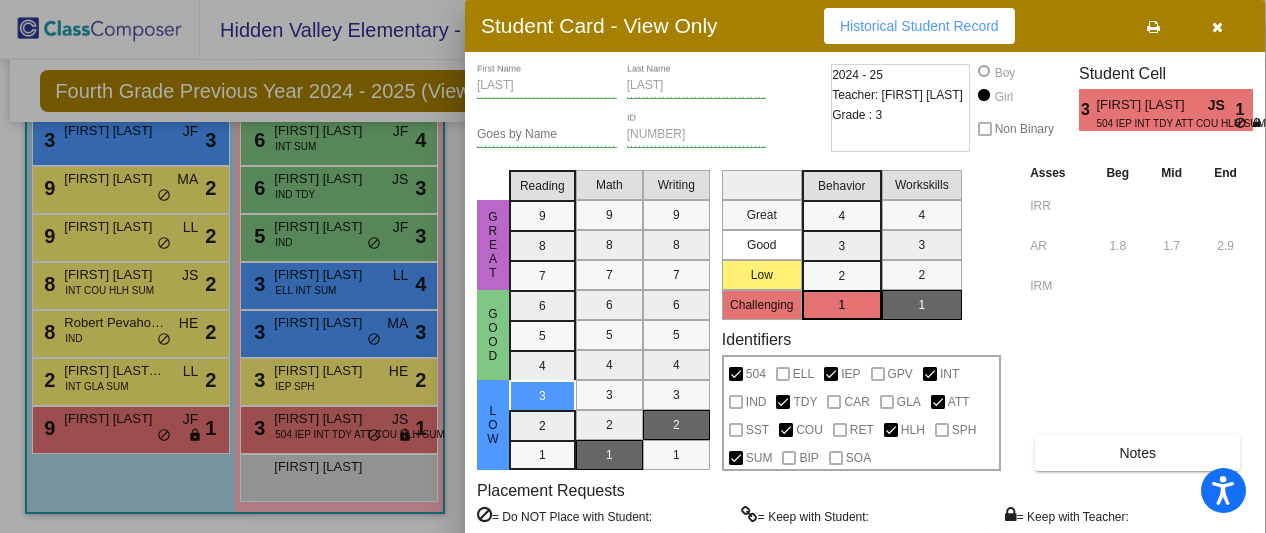 click at bounding box center [1217, 27] 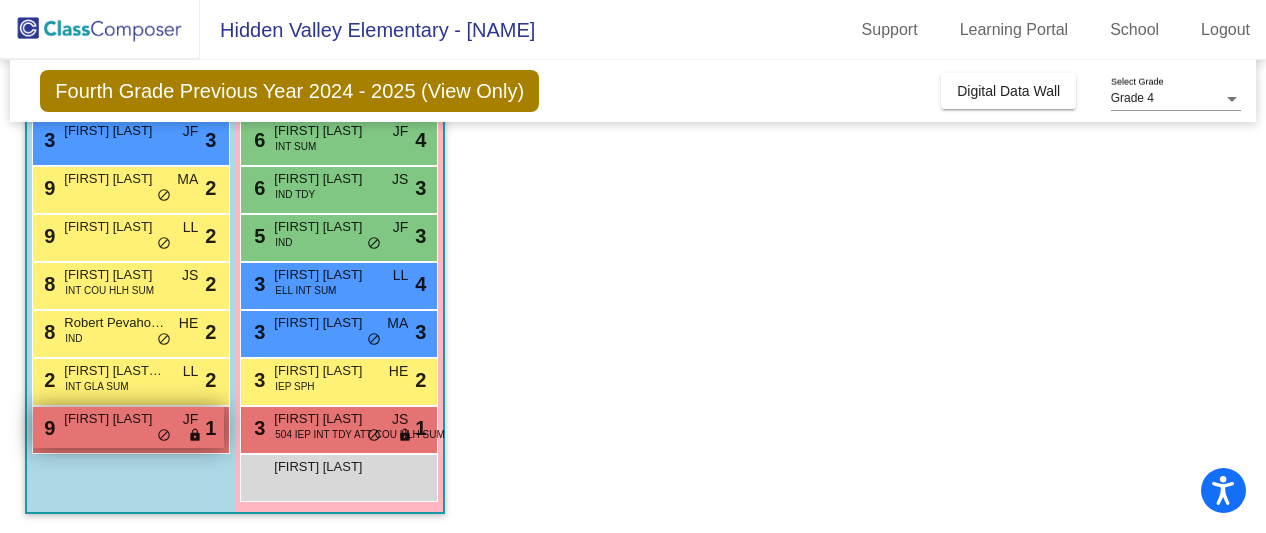 click on "Cole Stetler" at bounding box center (114, 419) 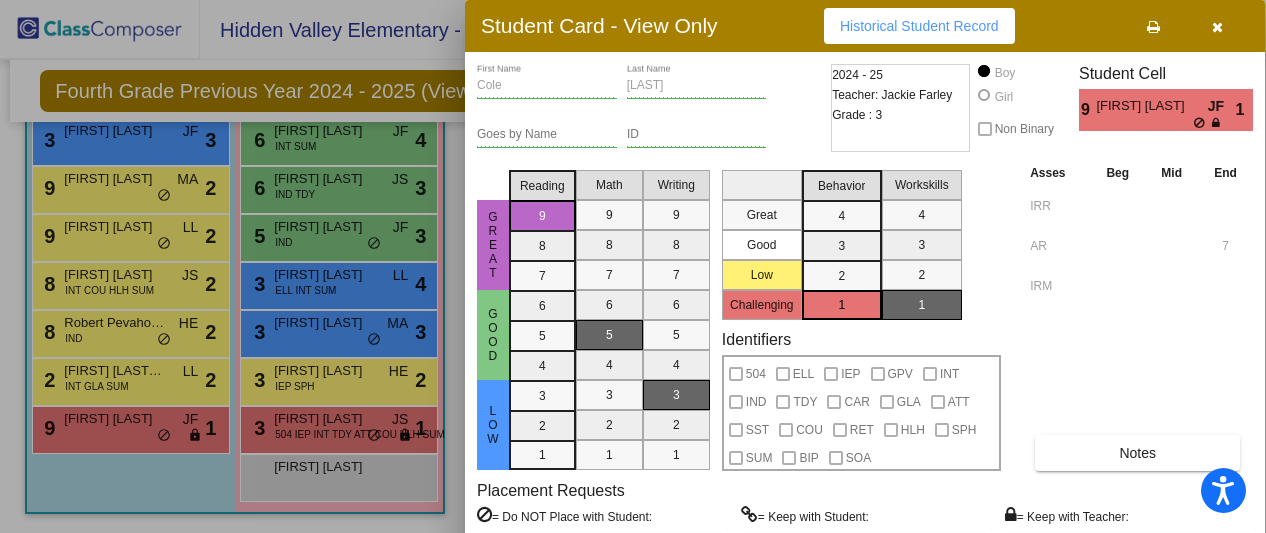 click at bounding box center [1217, 27] 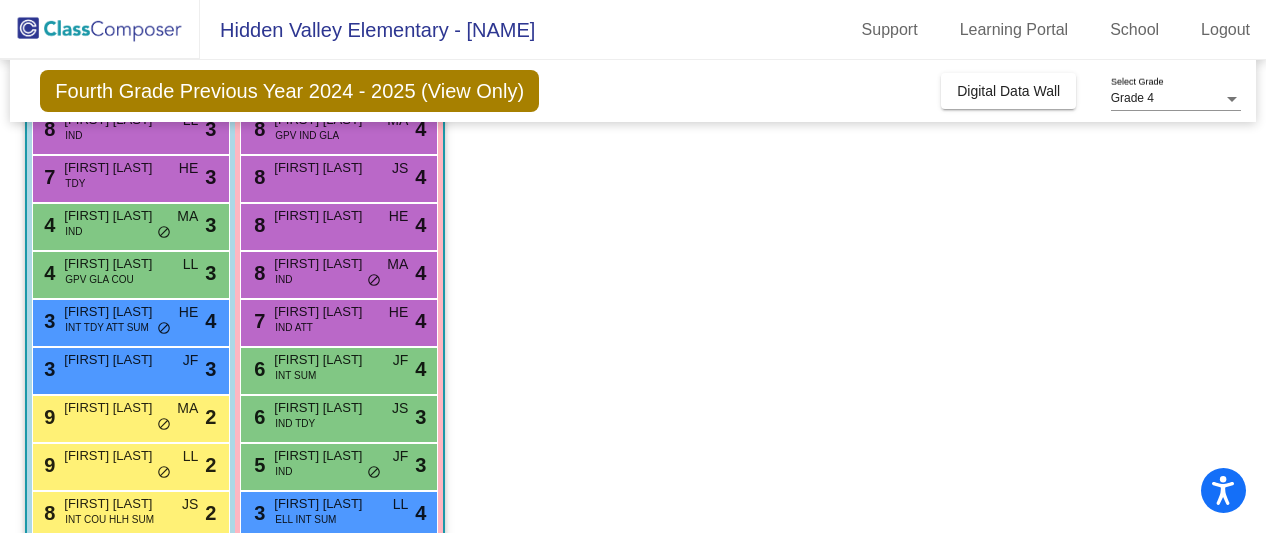 scroll, scrollTop: 682, scrollLeft: 0, axis: vertical 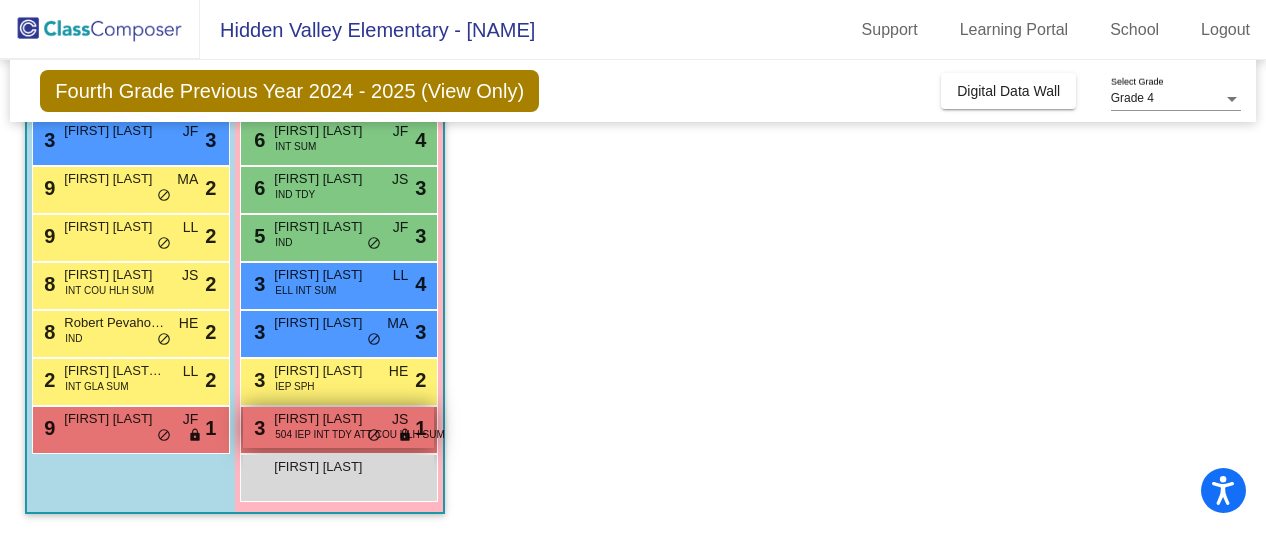click on "504 IEP INT TDY ATT COU HLH SUM" at bounding box center [360, 434] 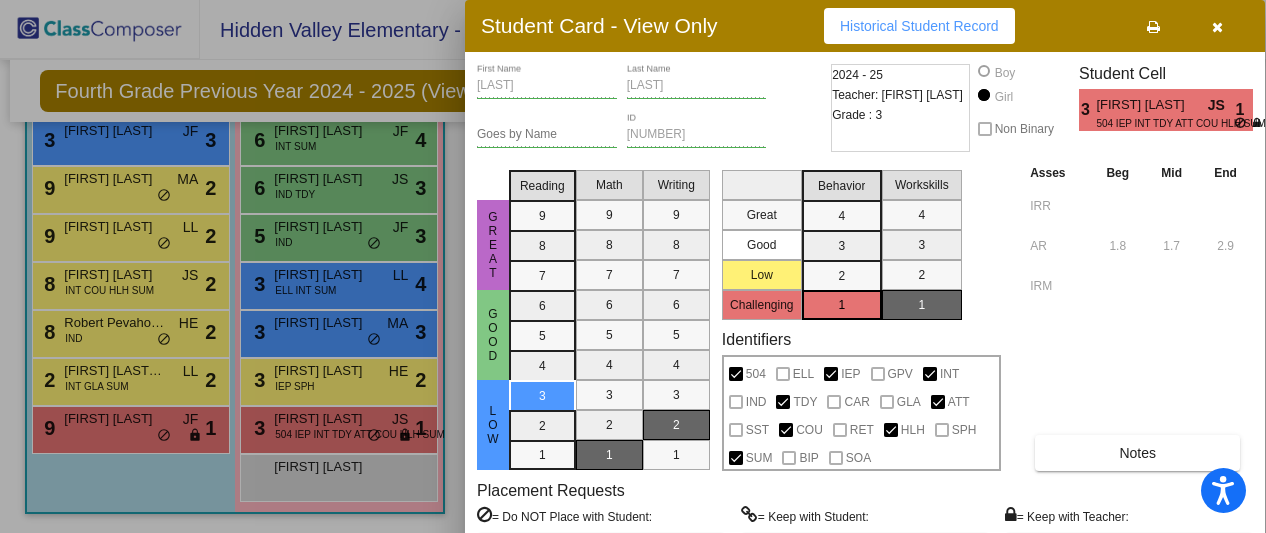 click at bounding box center [1217, 27] 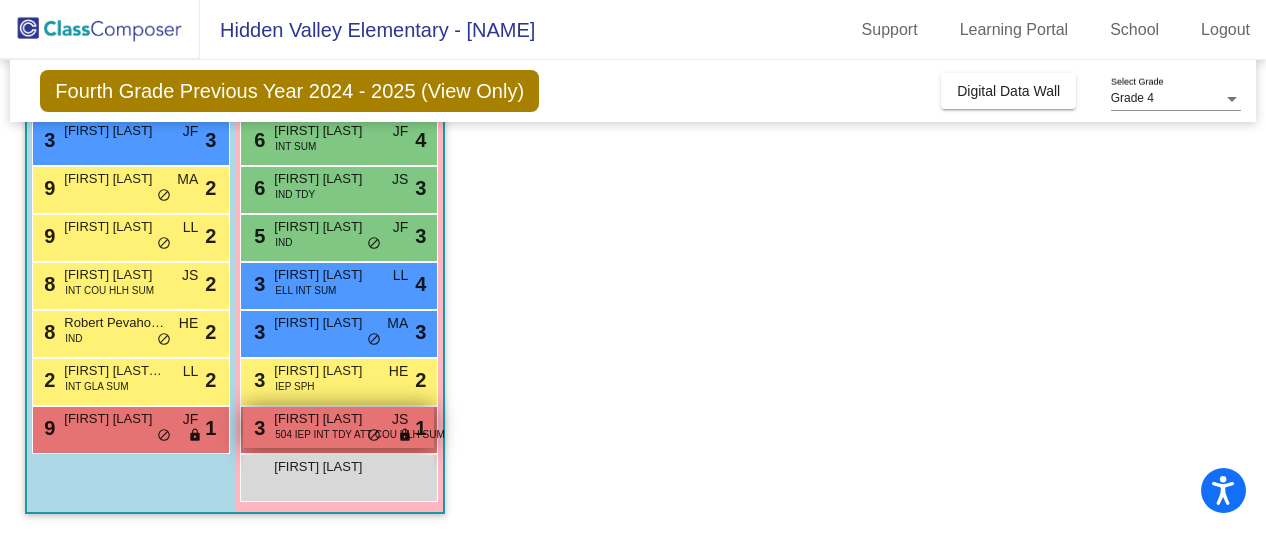 click on "3 Darby Holcomb 504 IEP INT TDY ATT COU HLH SUM JS lock do_not_disturb_alt 1" at bounding box center (338, 427) 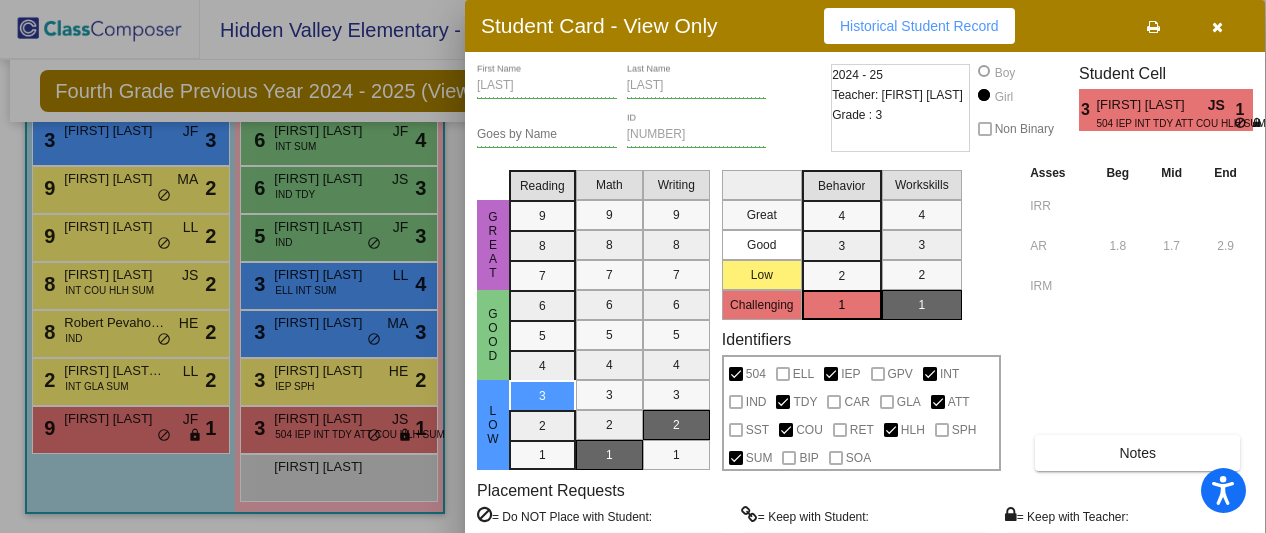 click at bounding box center (1217, 27) 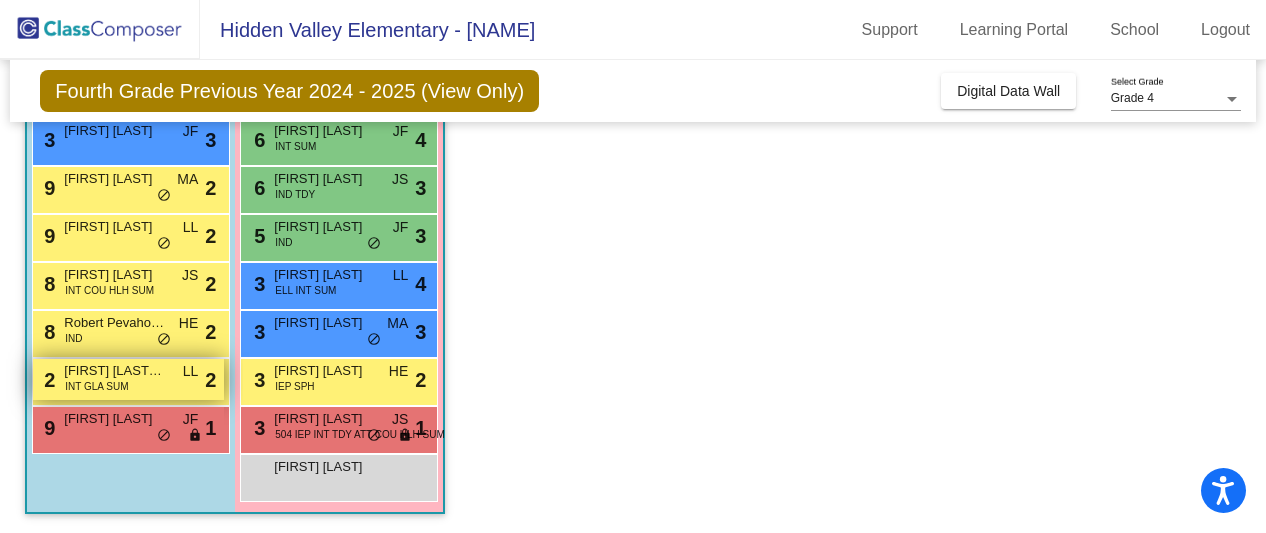 click on "INT GLA SUM" at bounding box center [96, 386] 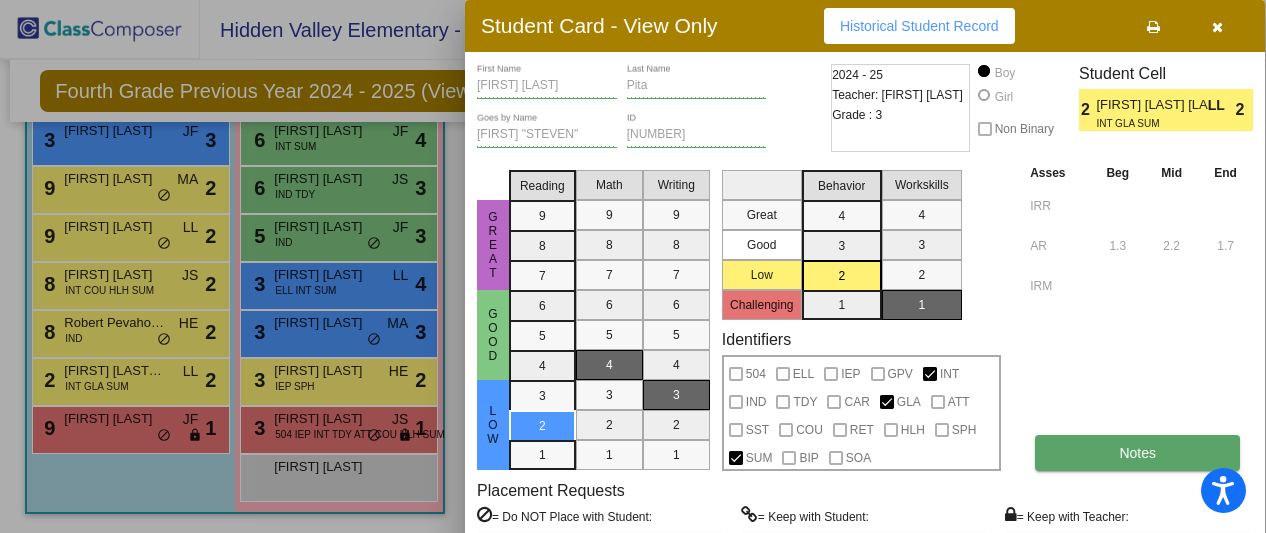 click on "Notes" at bounding box center [1137, 453] 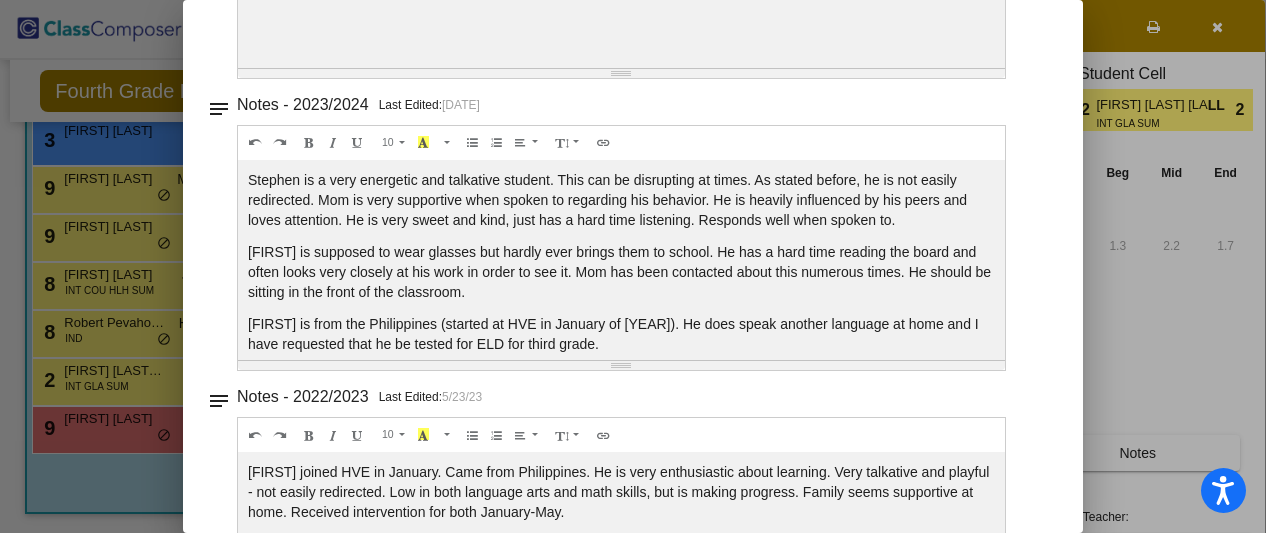 scroll, scrollTop: 0, scrollLeft: 0, axis: both 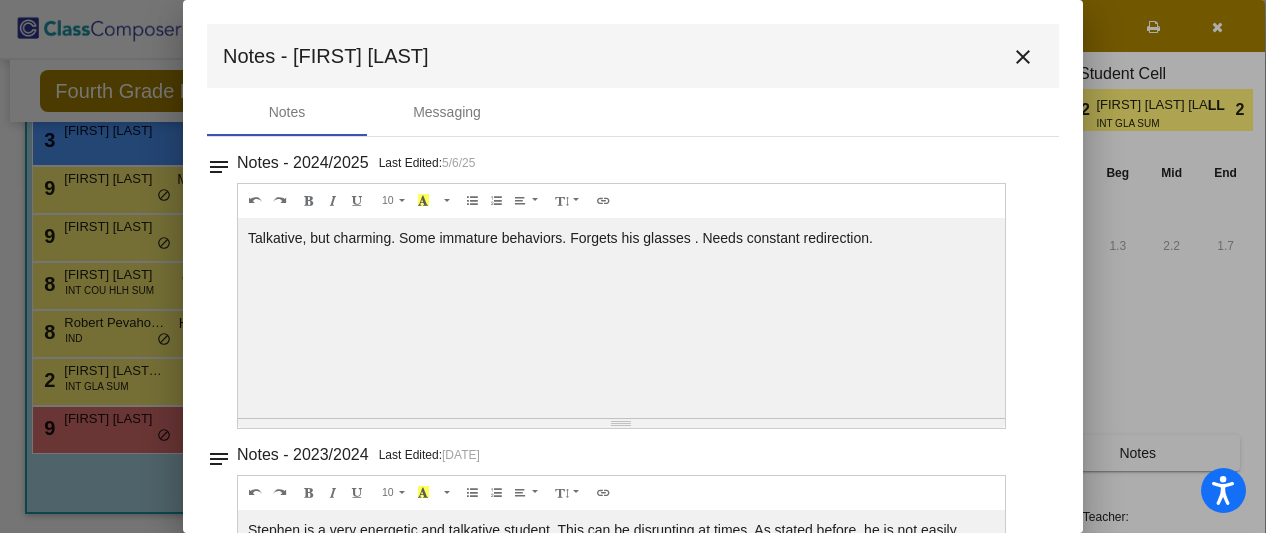 click on "close" at bounding box center [1023, 57] 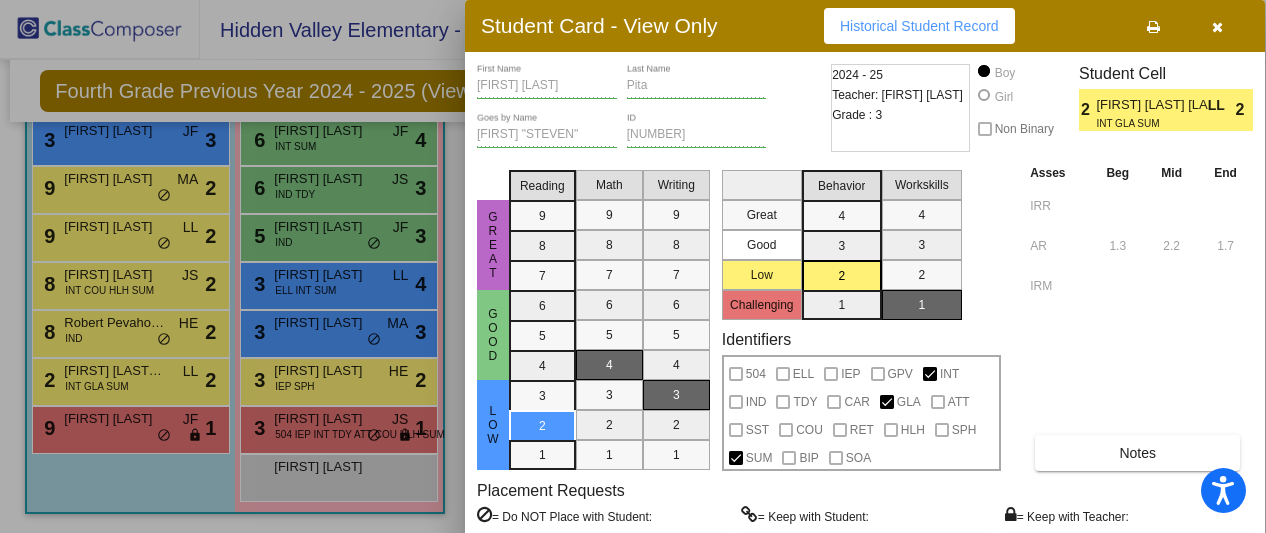 click at bounding box center (1217, 27) 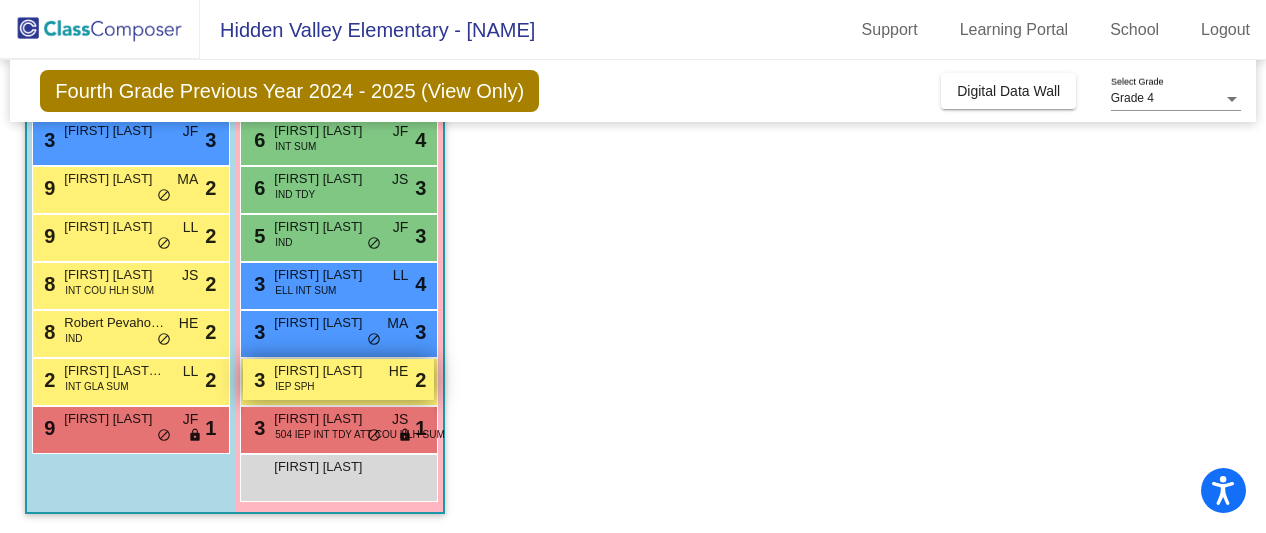 click on "Kyla Welch" at bounding box center [324, 371] 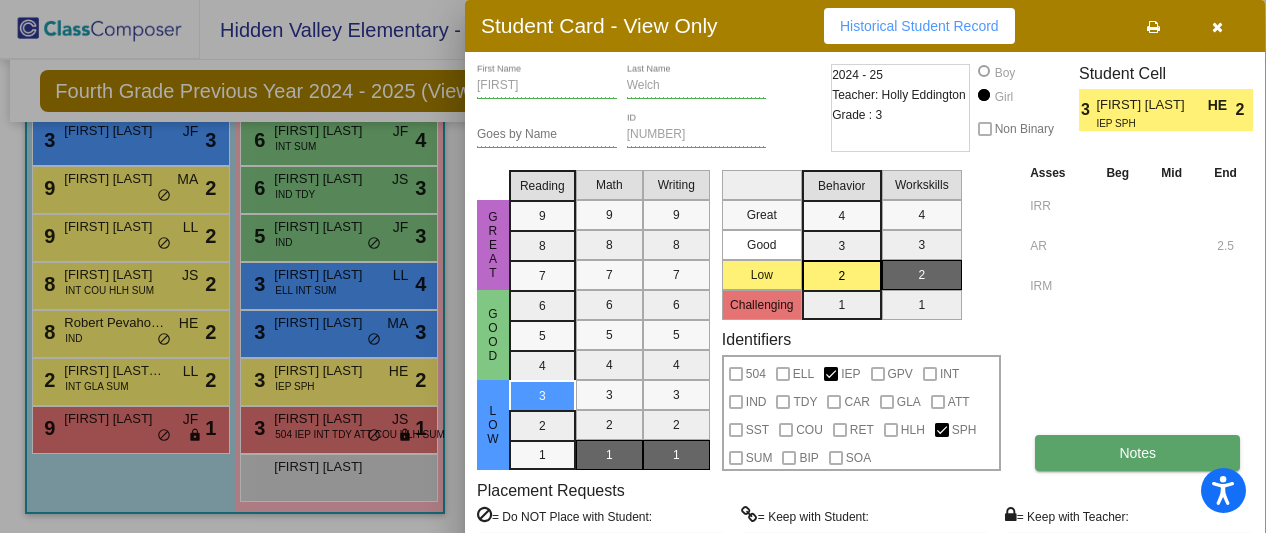 click on "Notes" at bounding box center (1137, 453) 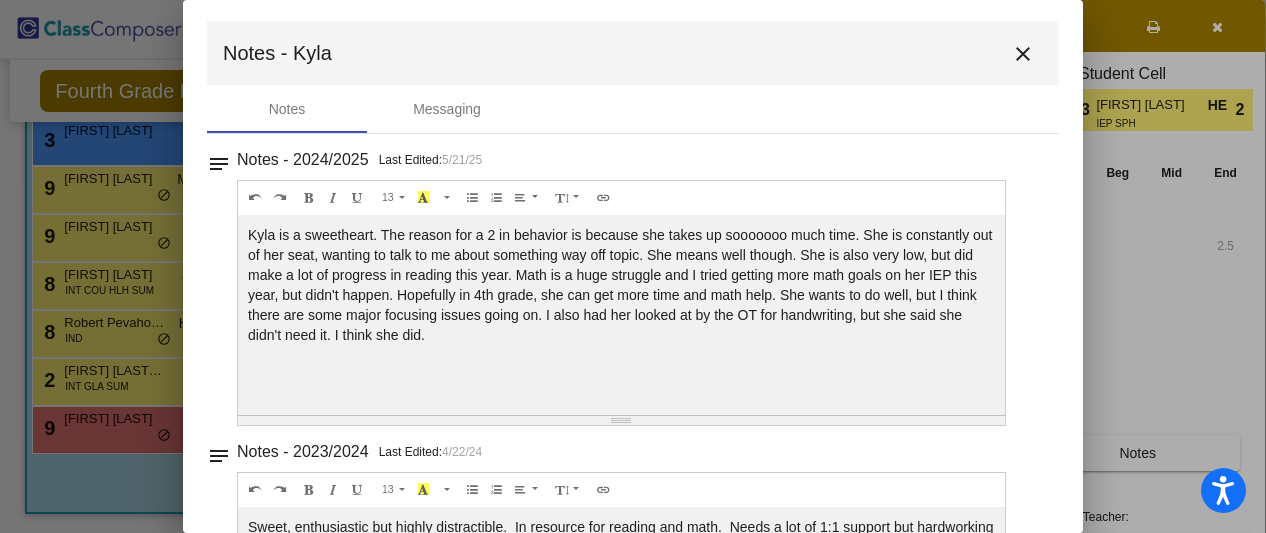 scroll, scrollTop: 1, scrollLeft: 0, axis: vertical 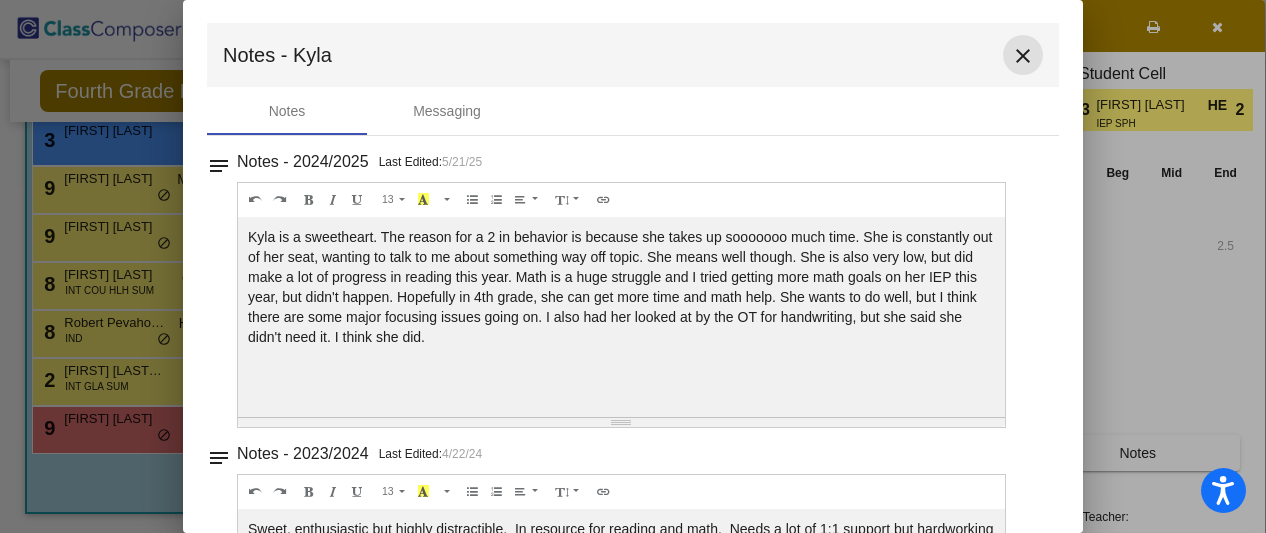 click on "close" at bounding box center [1023, 55] 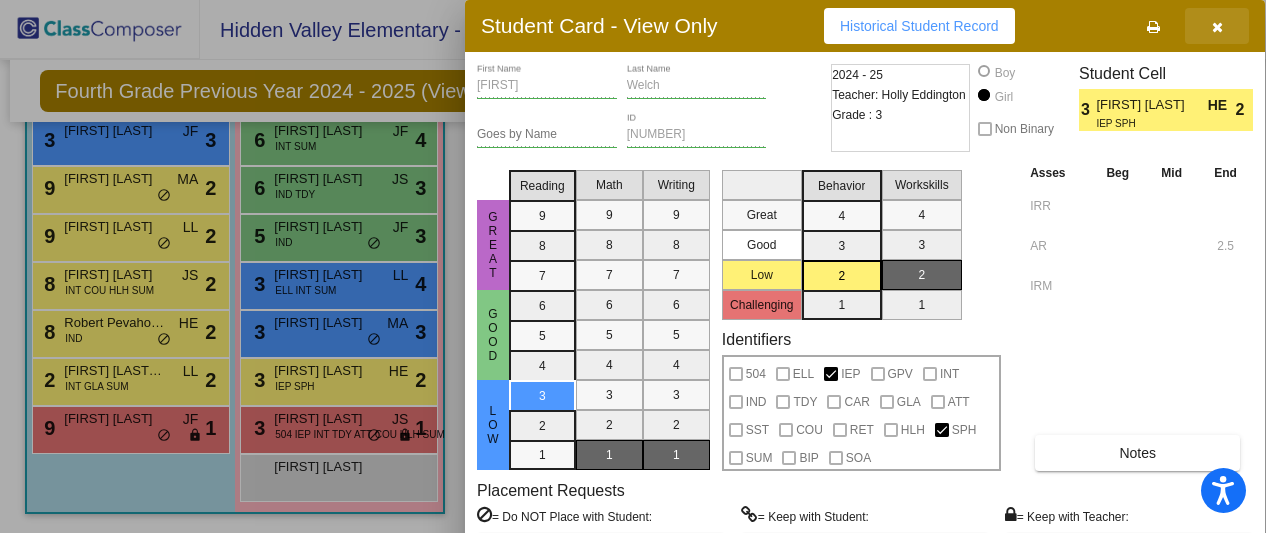 click at bounding box center [1217, 26] 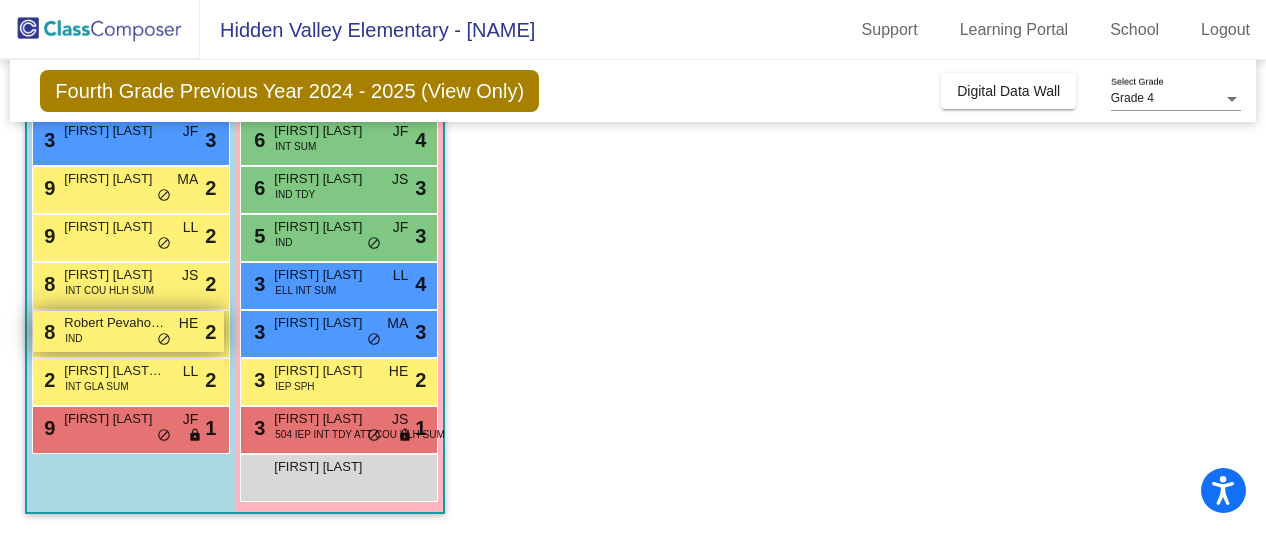 click on "8 Robert Pevahouse IND HE lock do_not_disturb_alt 2" at bounding box center (128, 331) 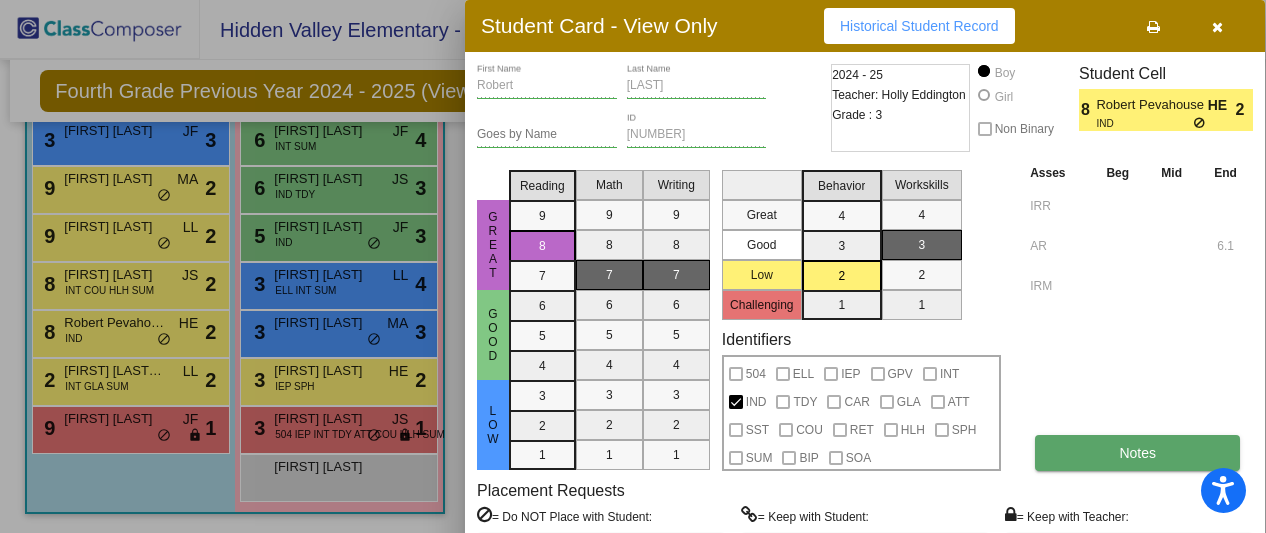 click on "Notes" at bounding box center (1137, 453) 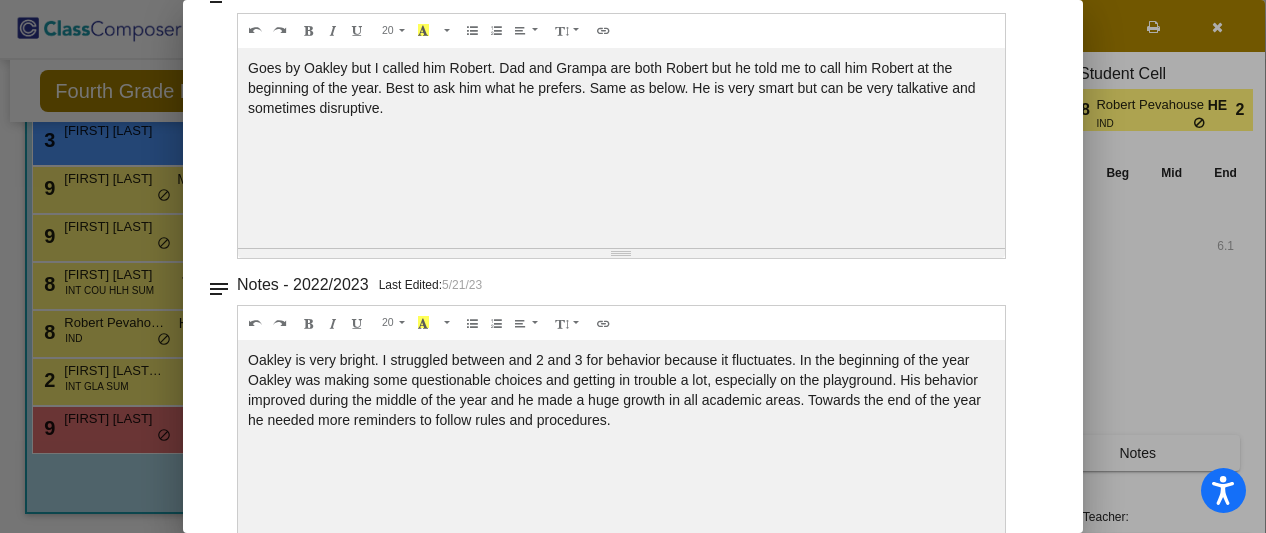 scroll, scrollTop: 500, scrollLeft: 0, axis: vertical 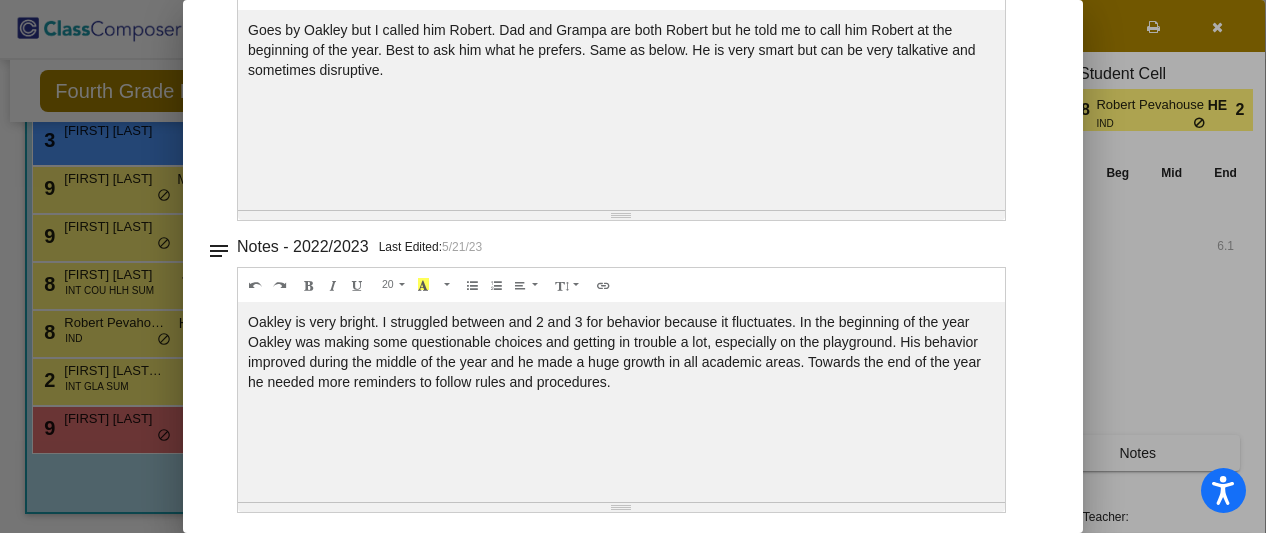 click at bounding box center [633, 266] 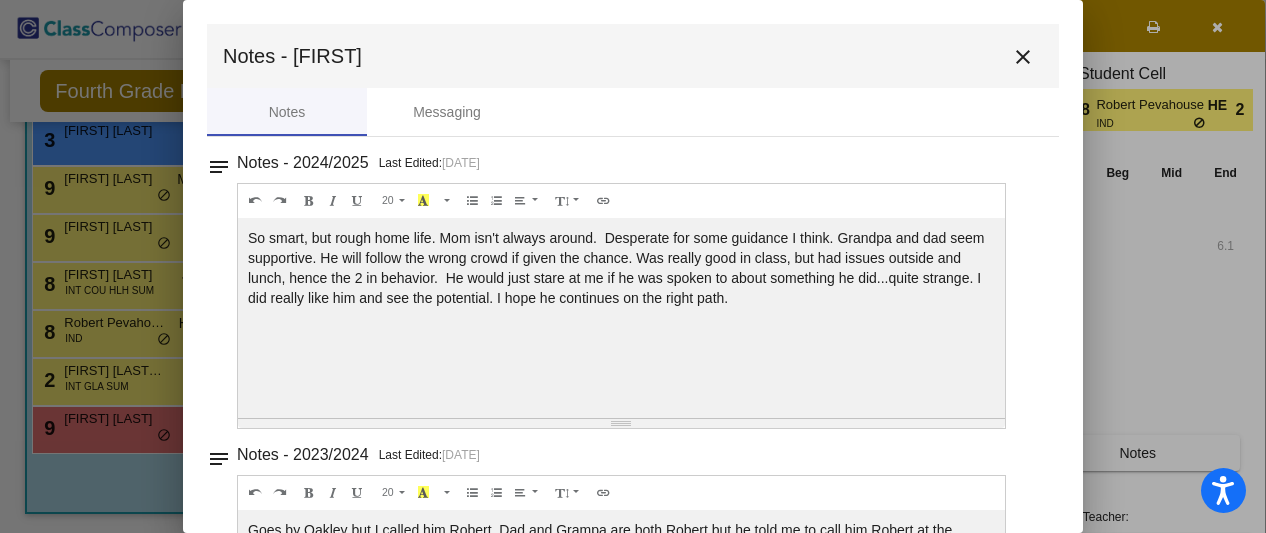 click on "close" at bounding box center (1023, 57) 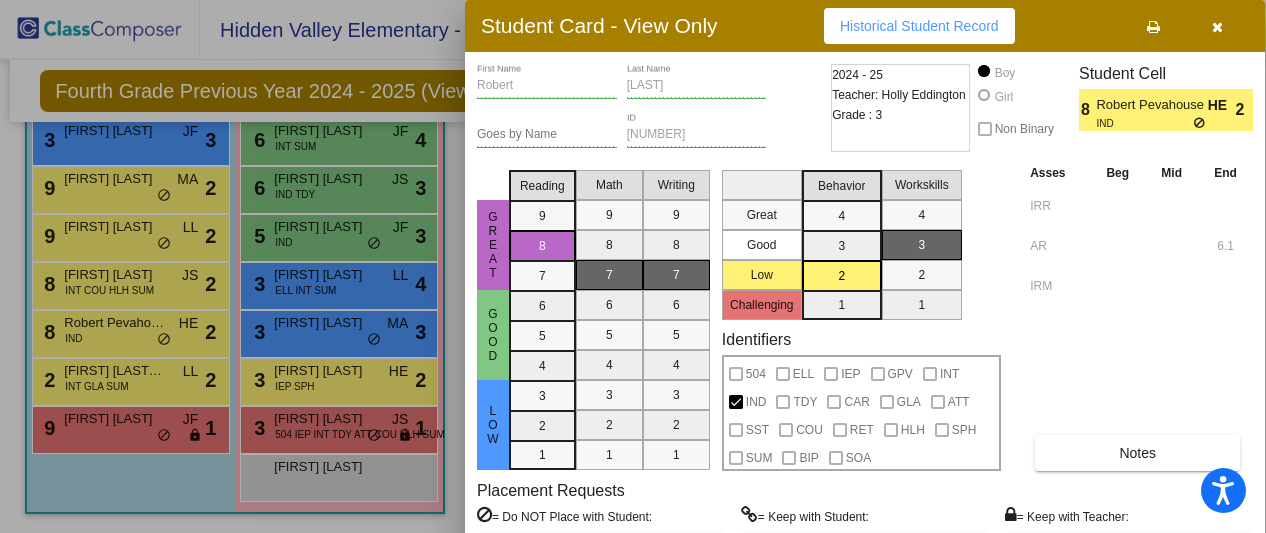 click at bounding box center (1217, 27) 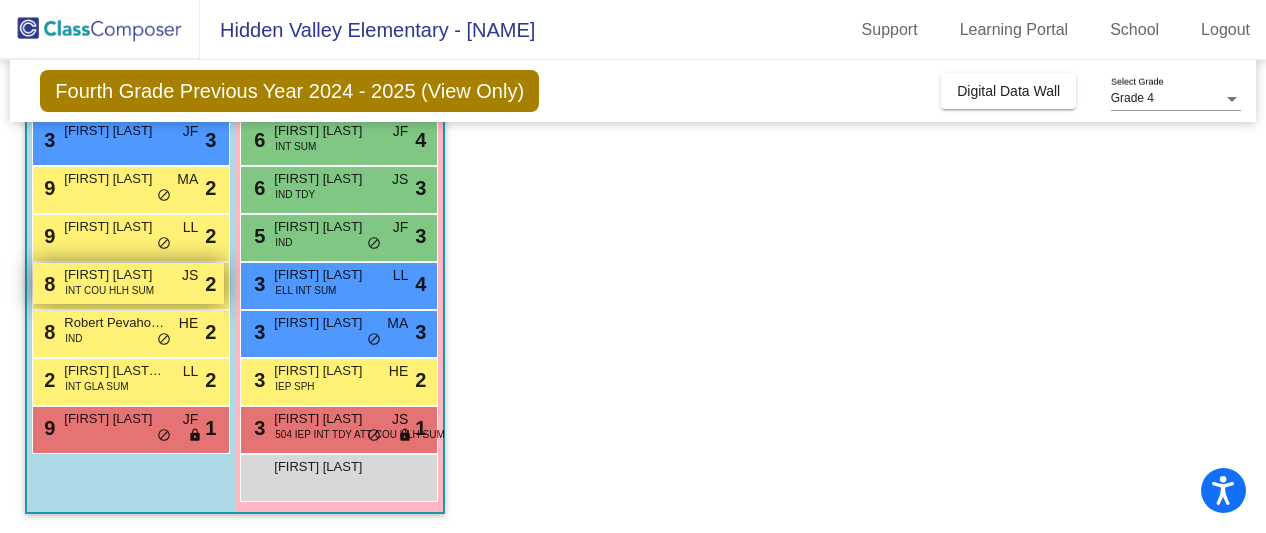 click on "INT COU HLH SUM" at bounding box center (109, 290) 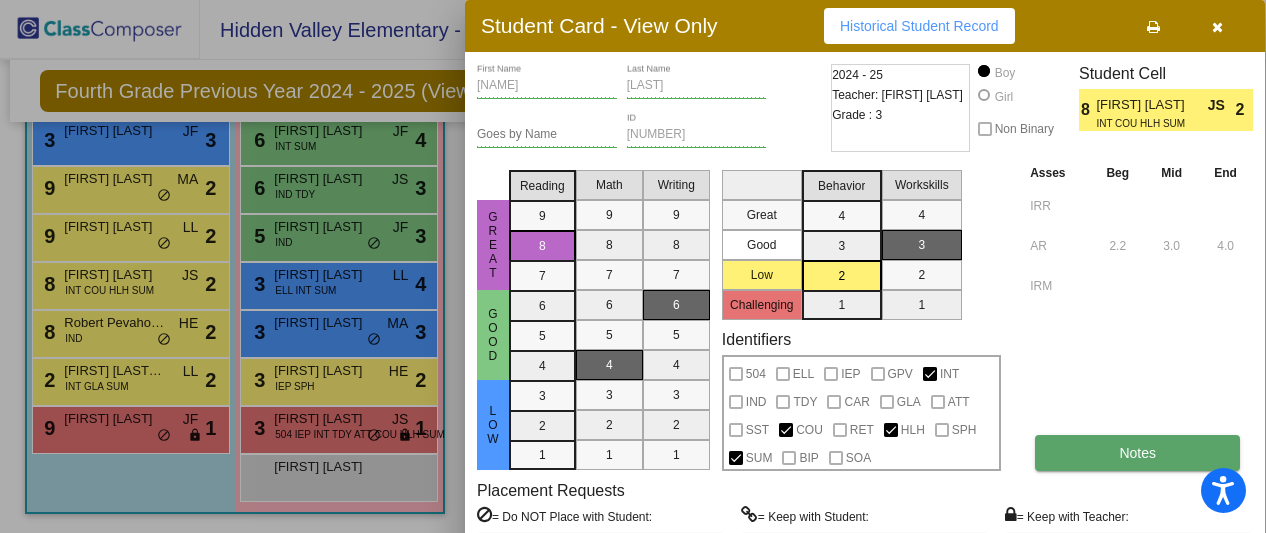 click on "Notes" at bounding box center [1137, 453] 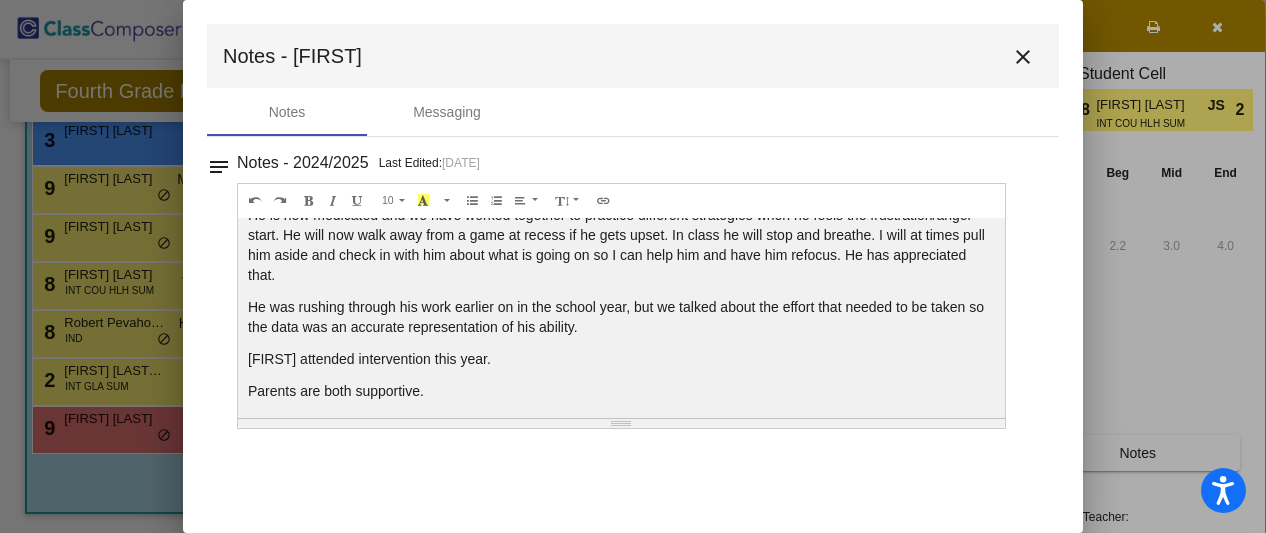 scroll, scrollTop: 80, scrollLeft: 0, axis: vertical 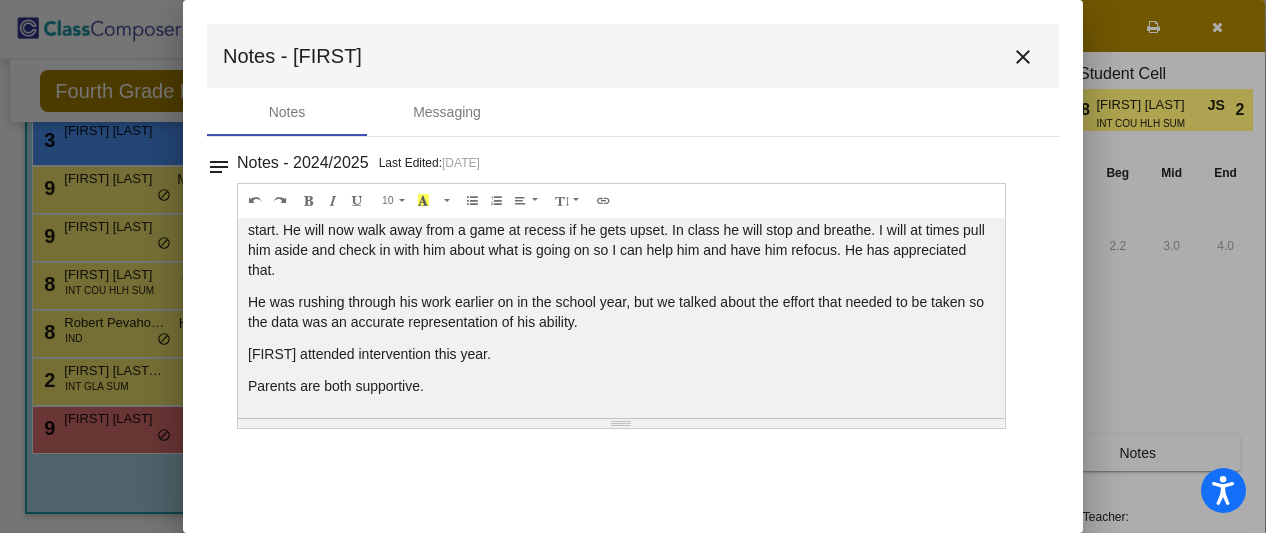 click on "close" at bounding box center (1023, 57) 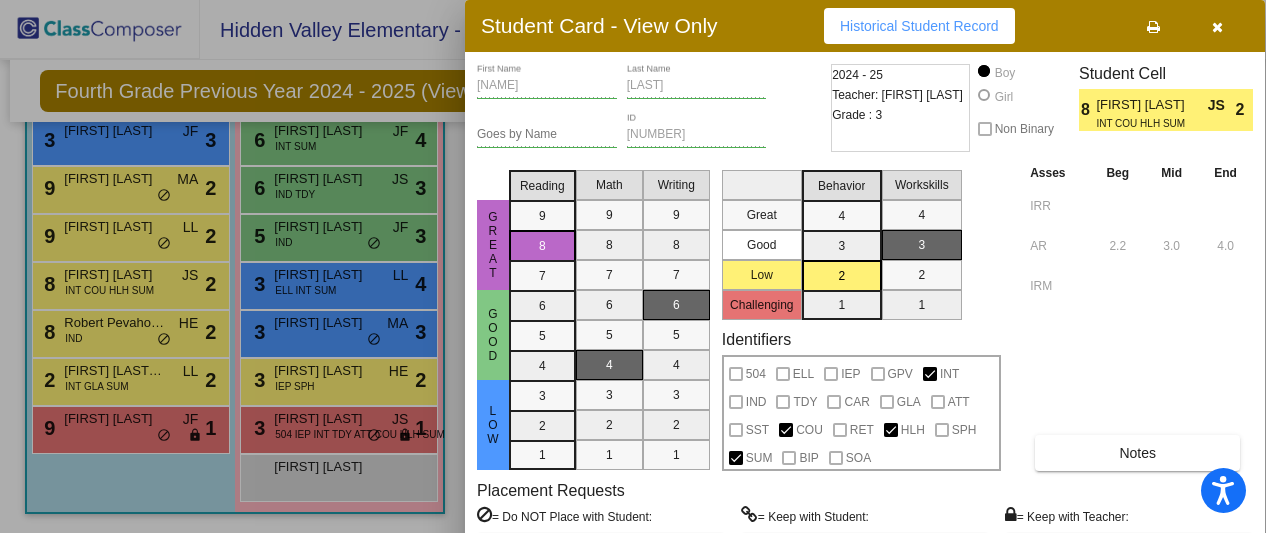 click at bounding box center (1217, 26) 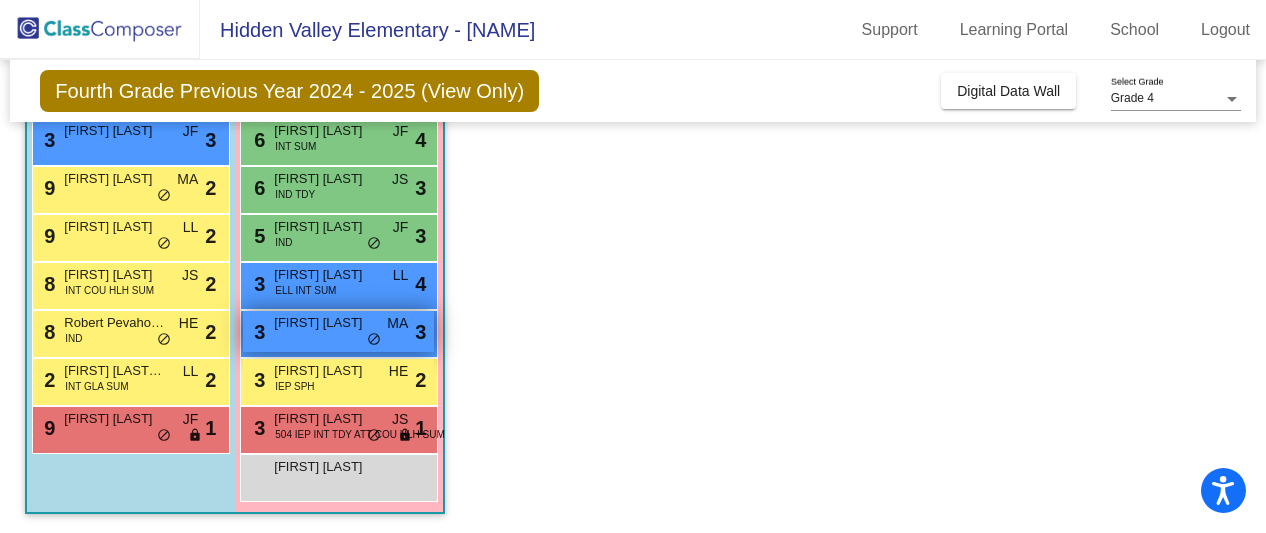 click on "Alice Semensato" at bounding box center [324, 323] 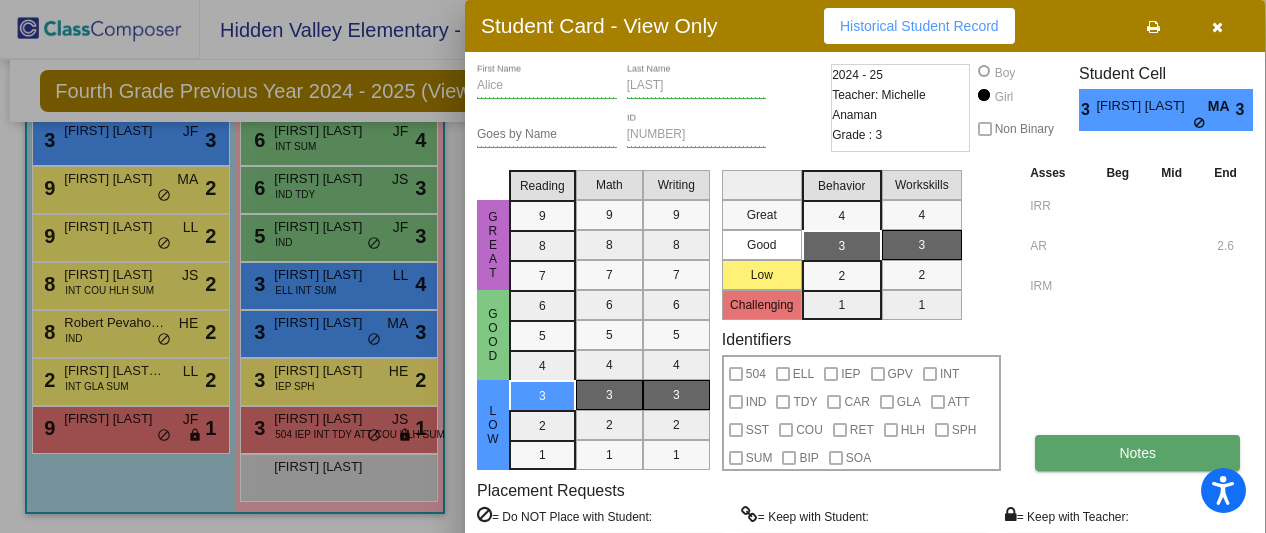 click on "Notes" at bounding box center [1137, 453] 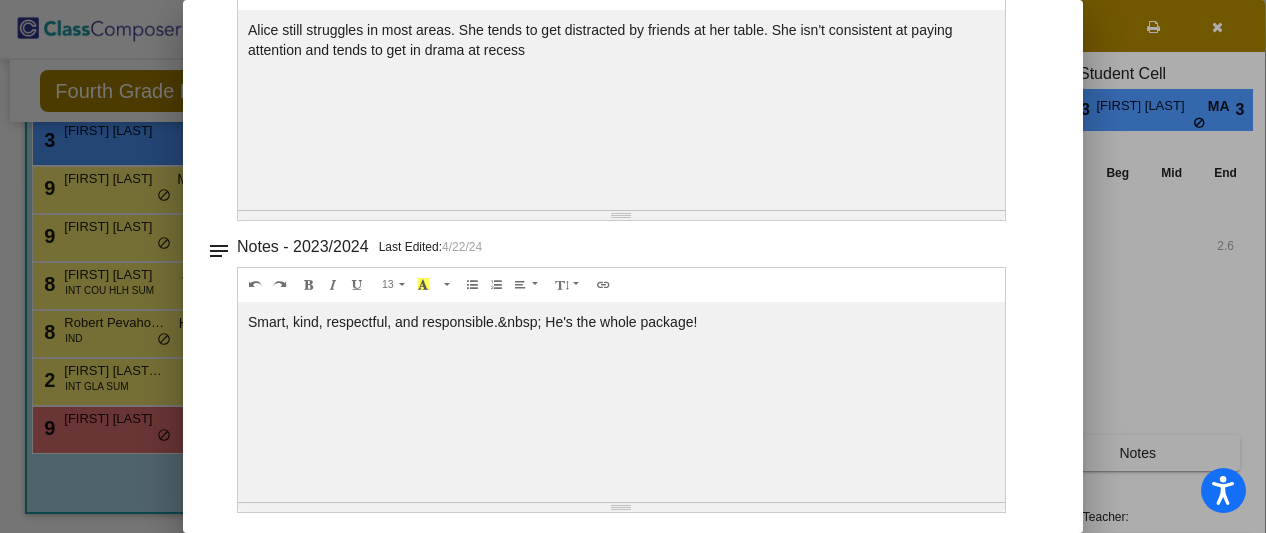 scroll, scrollTop: 0, scrollLeft: 0, axis: both 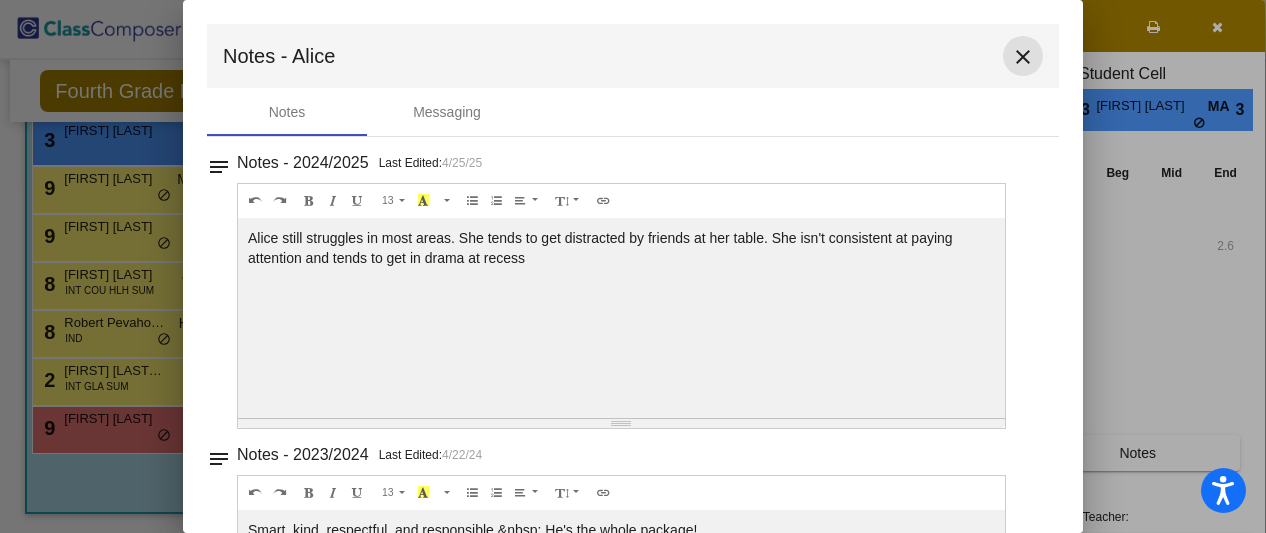 click on "close" at bounding box center (1023, 57) 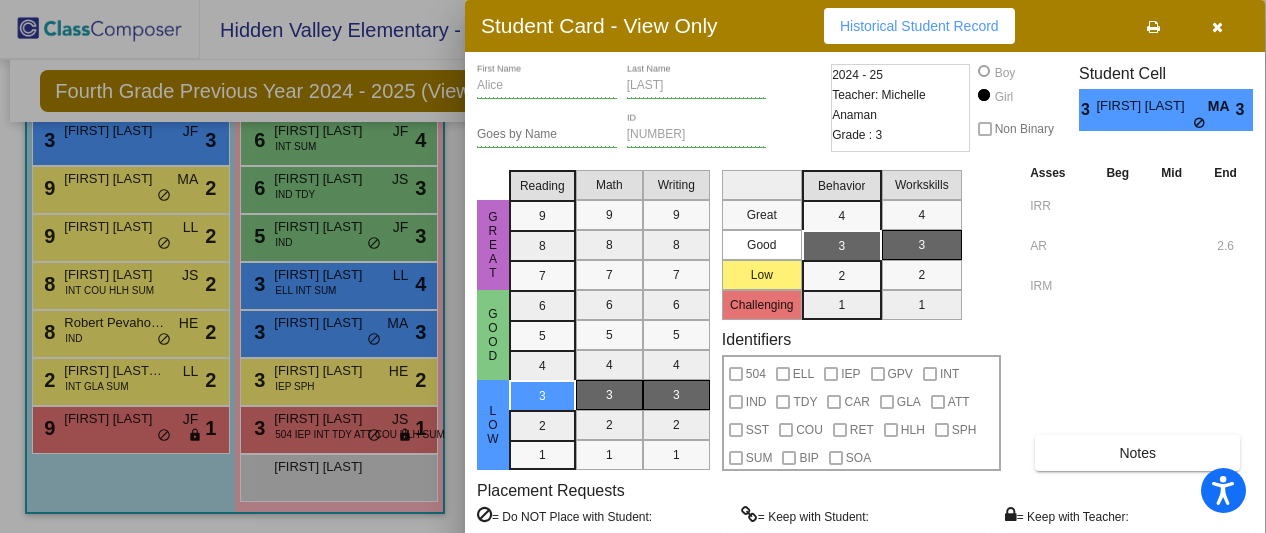 click at bounding box center [1217, 26] 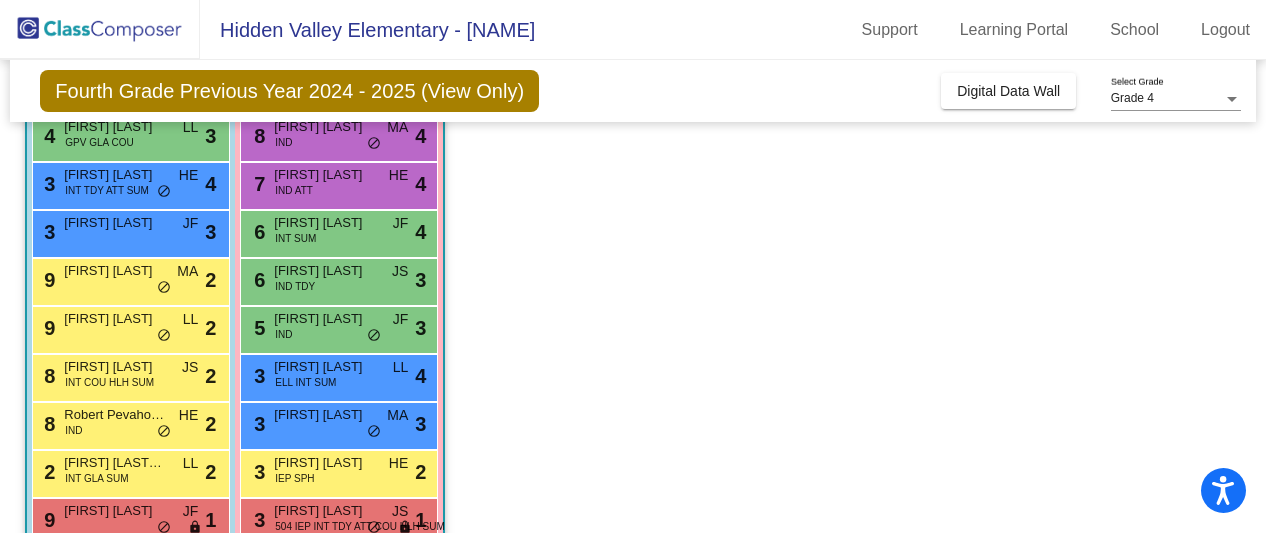 scroll, scrollTop: 586, scrollLeft: 0, axis: vertical 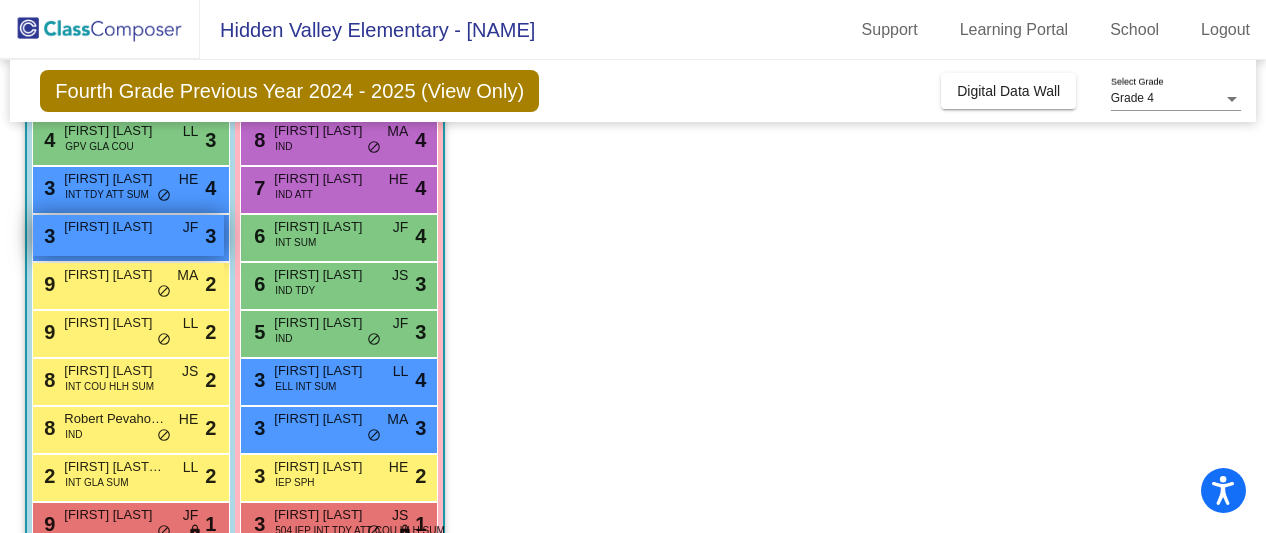click on "Walid Baza" at bounding box center (114, 227) 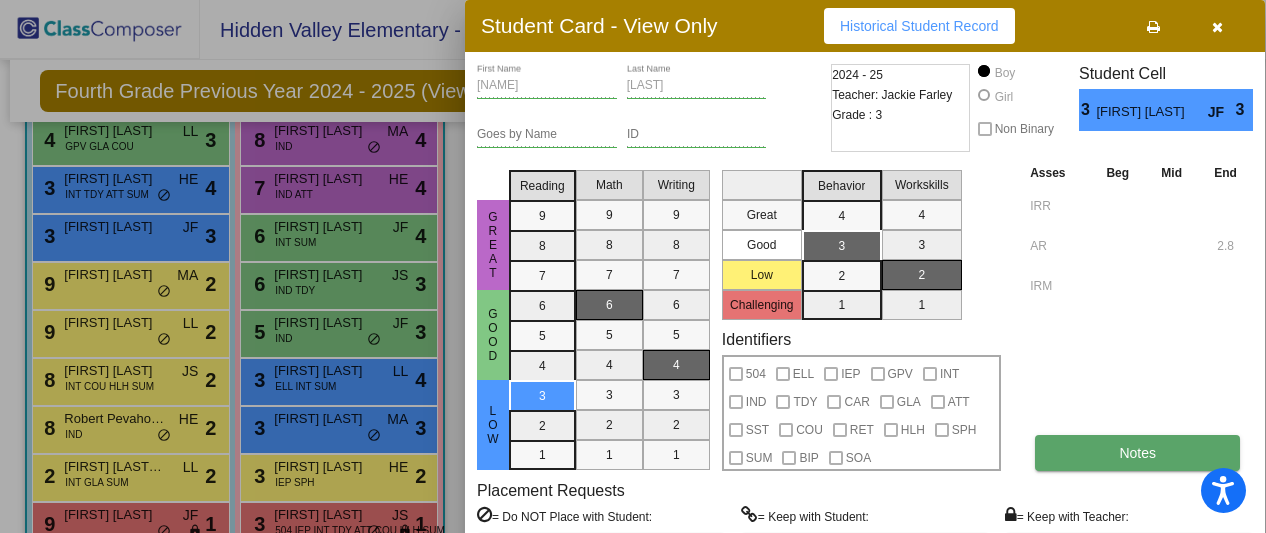 click on "Notes" at bounding box center (1137, 453) 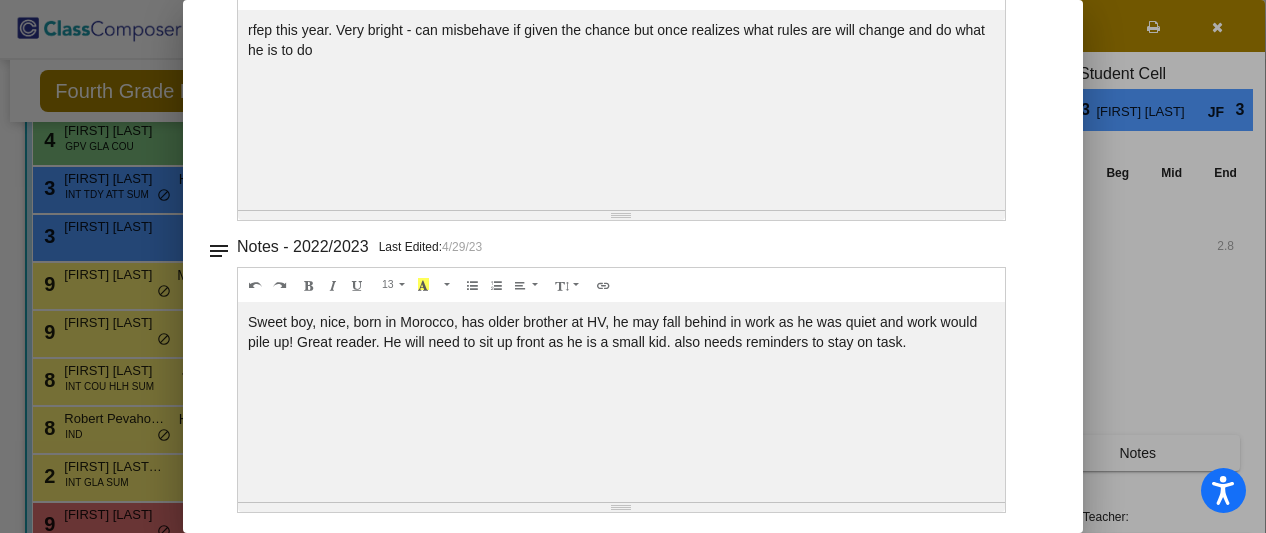 scroll, scrollTop: 0, scrollLeft: 0, axis: both 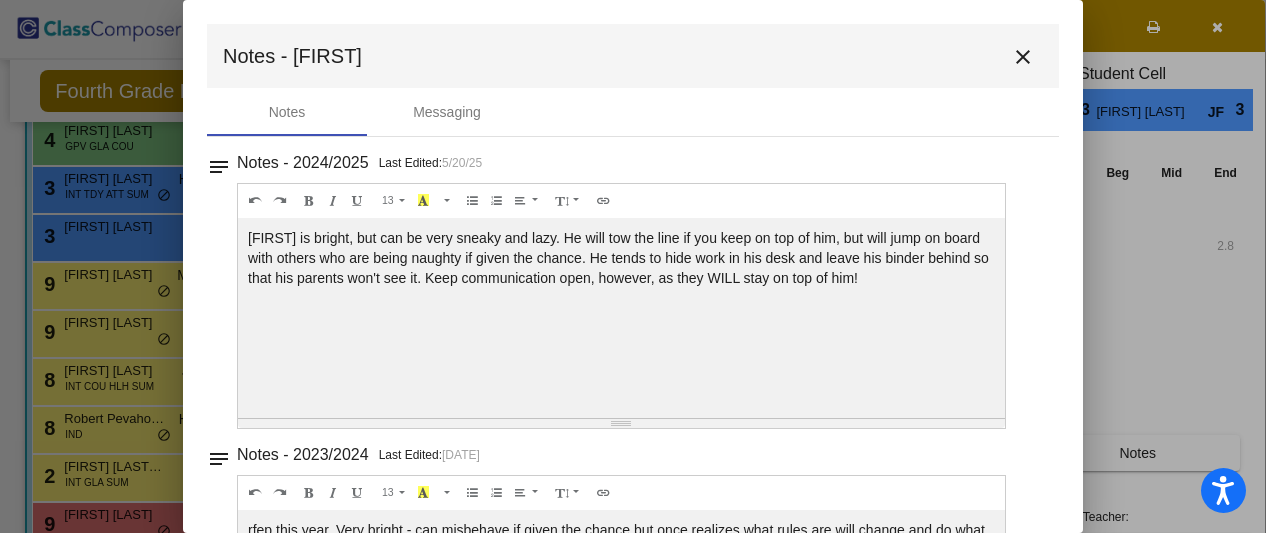 click on "close" at bounding box center (1023, 57) 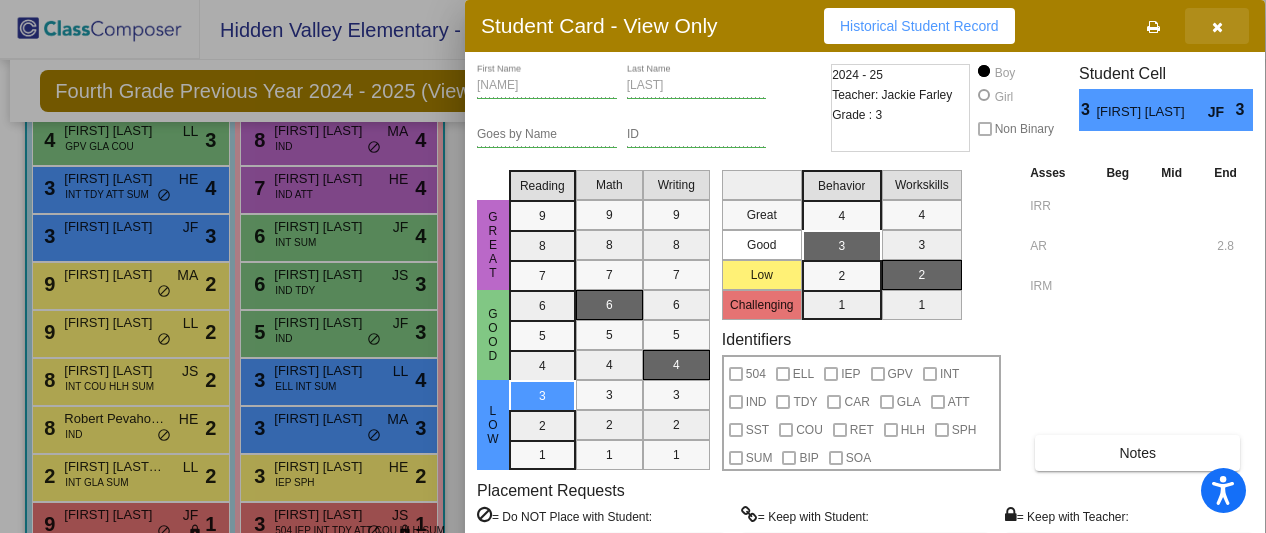 click at bounding box center (1217, 27) 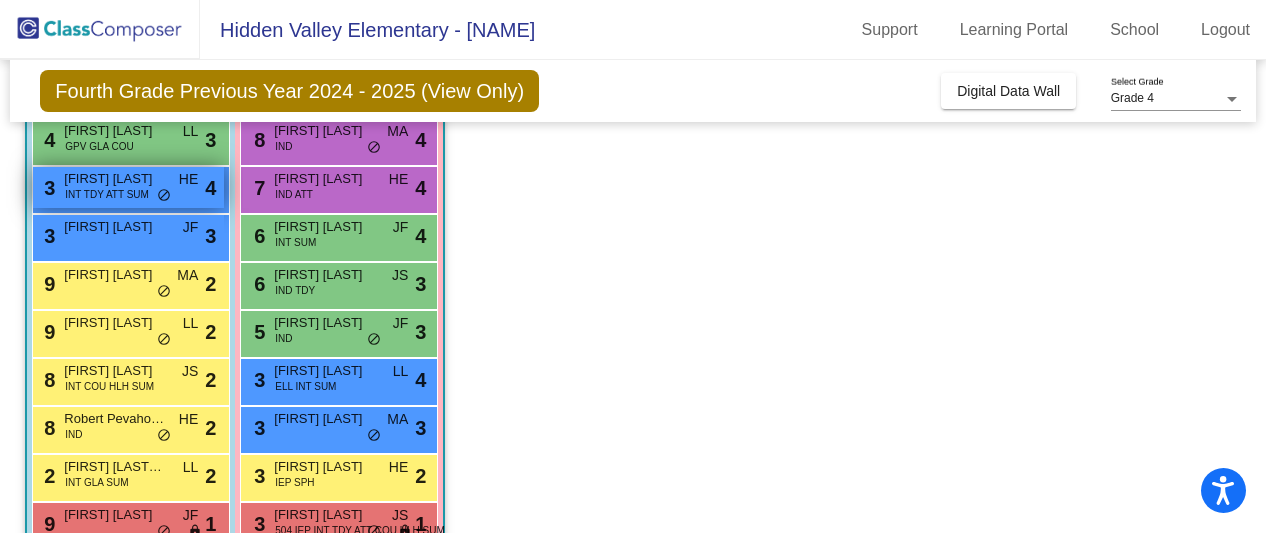 click on "INT TDY ATT SUM" at bounding box center (107, 194) 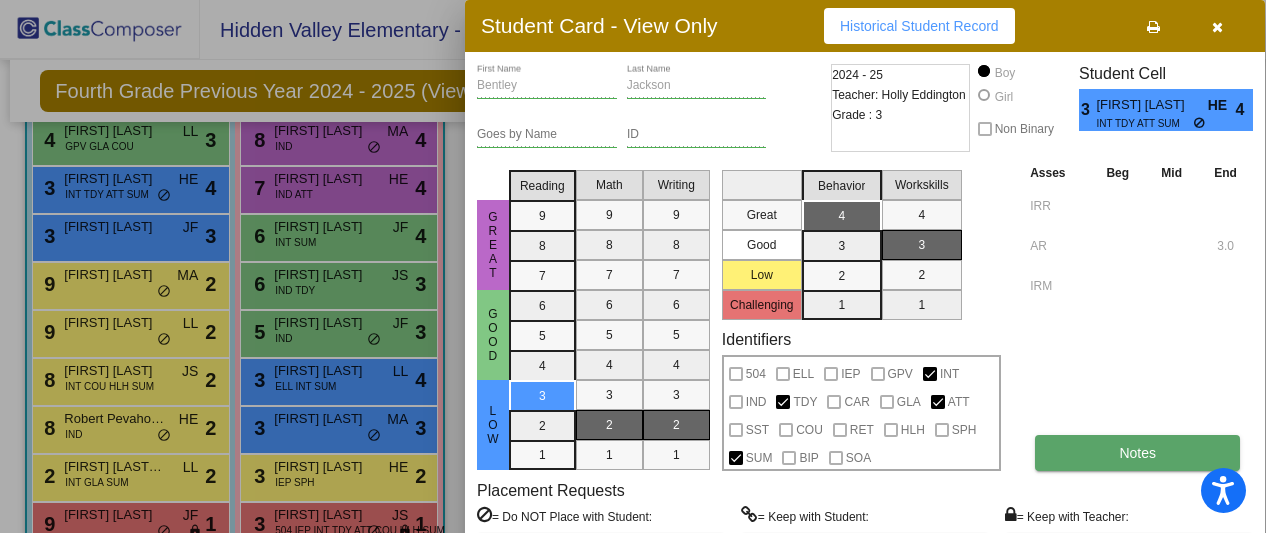 click on "Notes" at bounding box center [1137, 453] 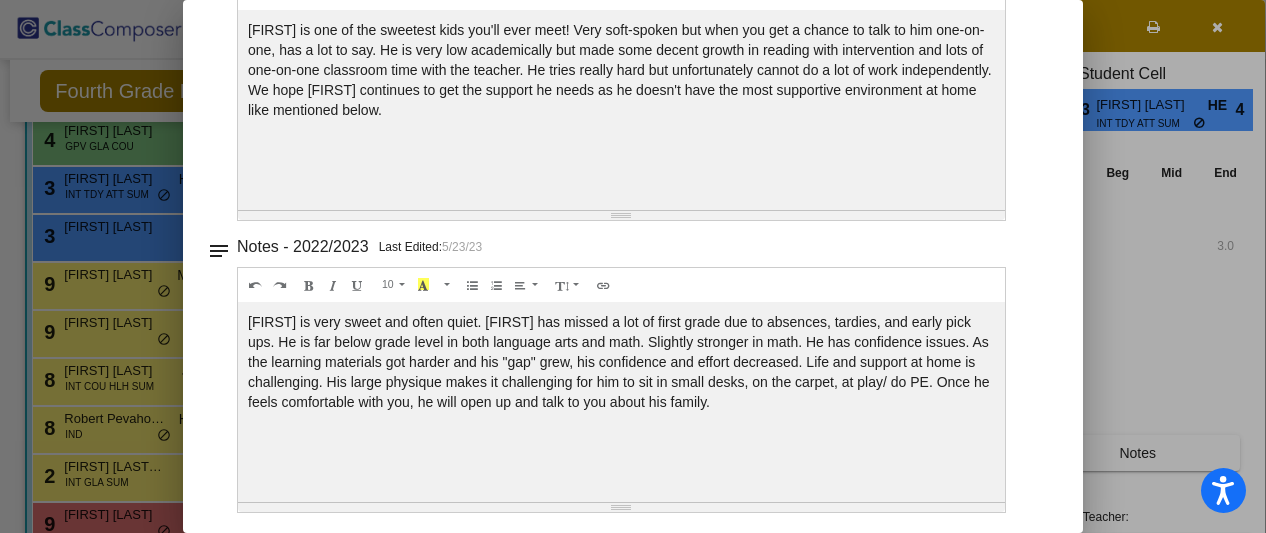 scroll, scrollTop: 0, scrollLeft: 0, axis: both 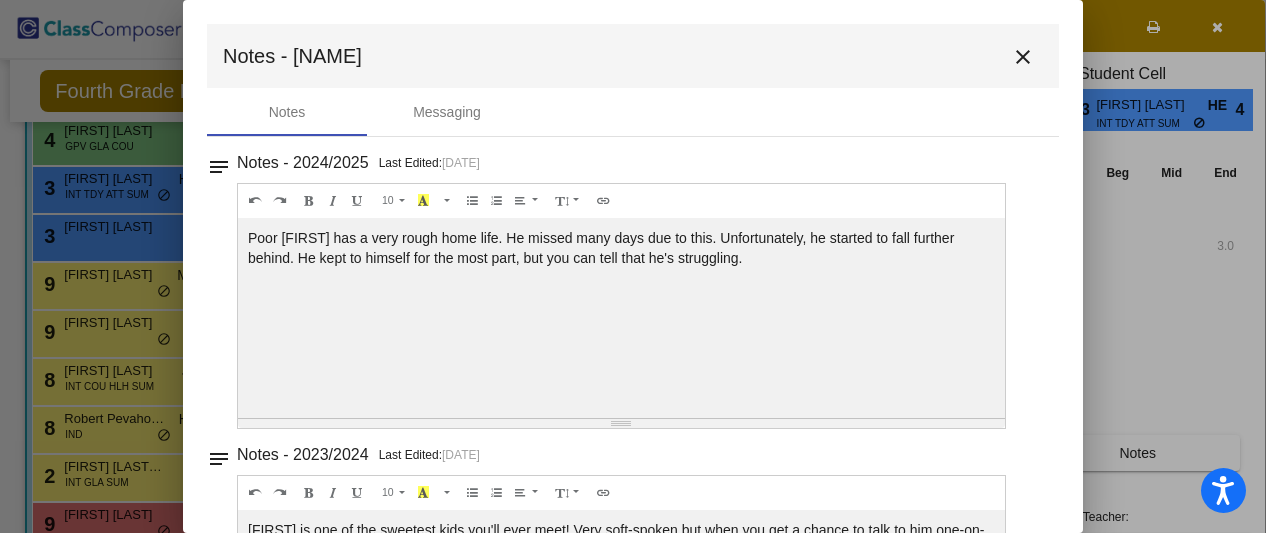 click on "close" at bounding box center (1023, 57) 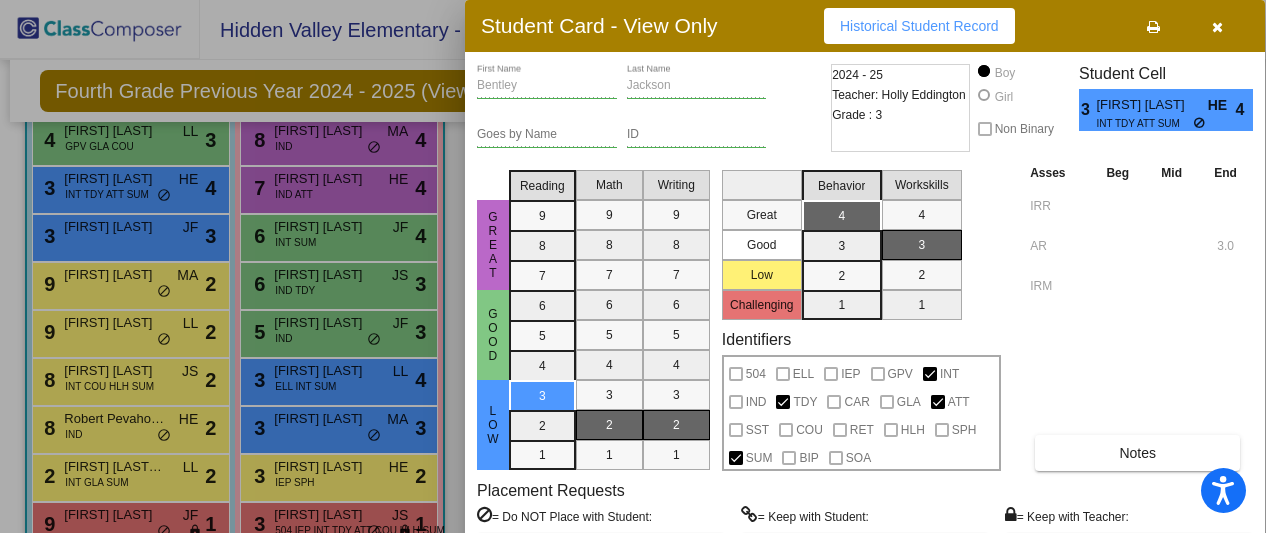 click at bounding box center (1217, 27) 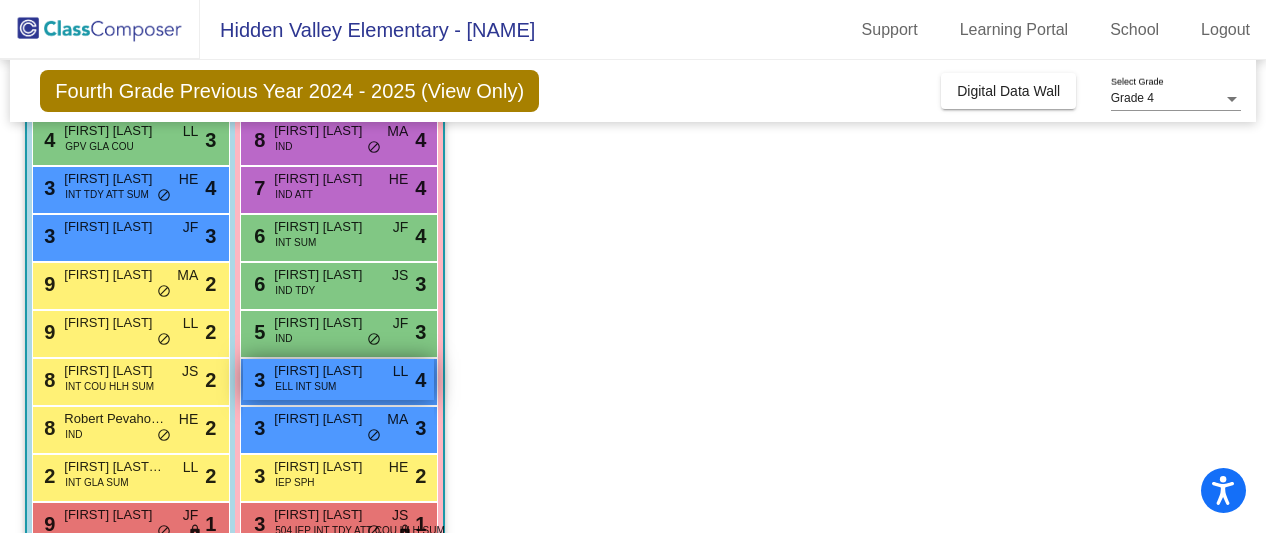click on "ELL INT SUM" at bounding box center (305, 386) 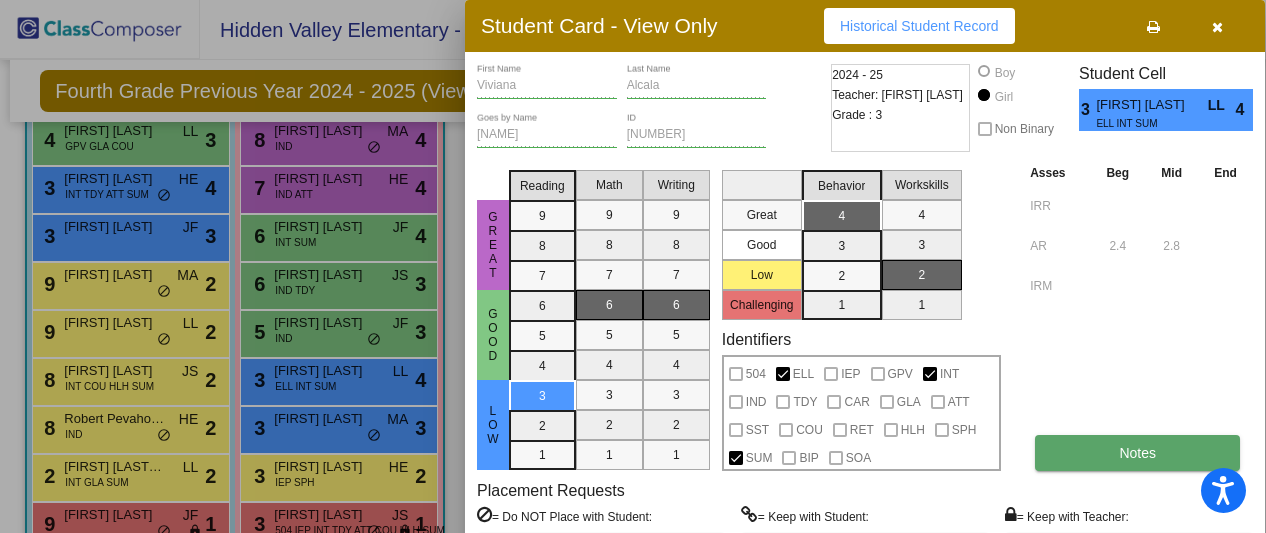 click on "Notes" at bounding box center [1137, 453] 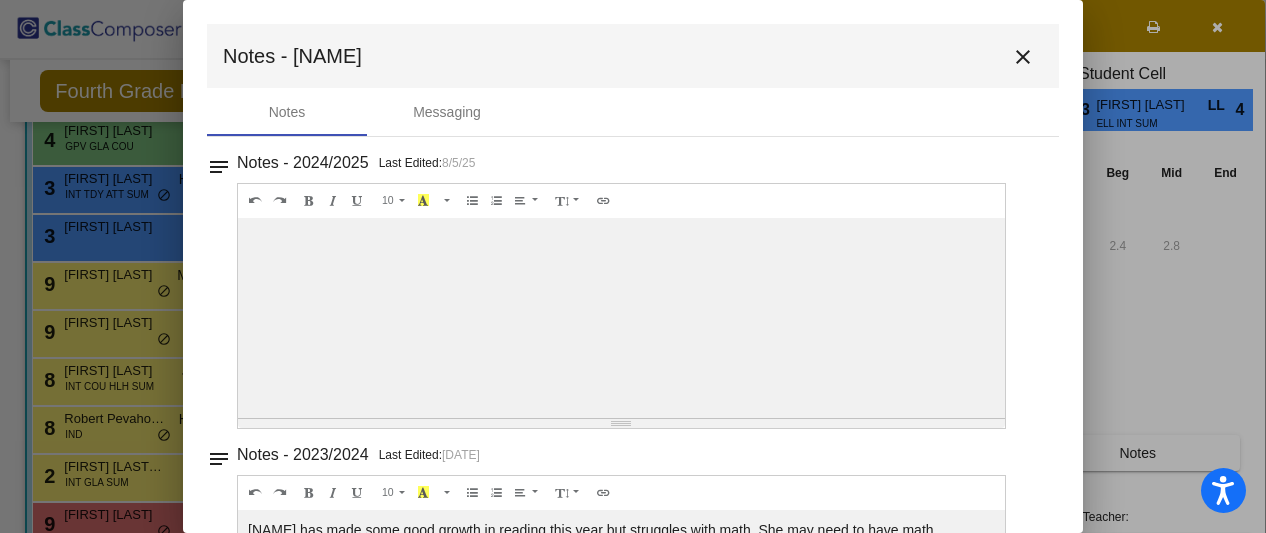 click on "close" at bounding box center [1023, 57] 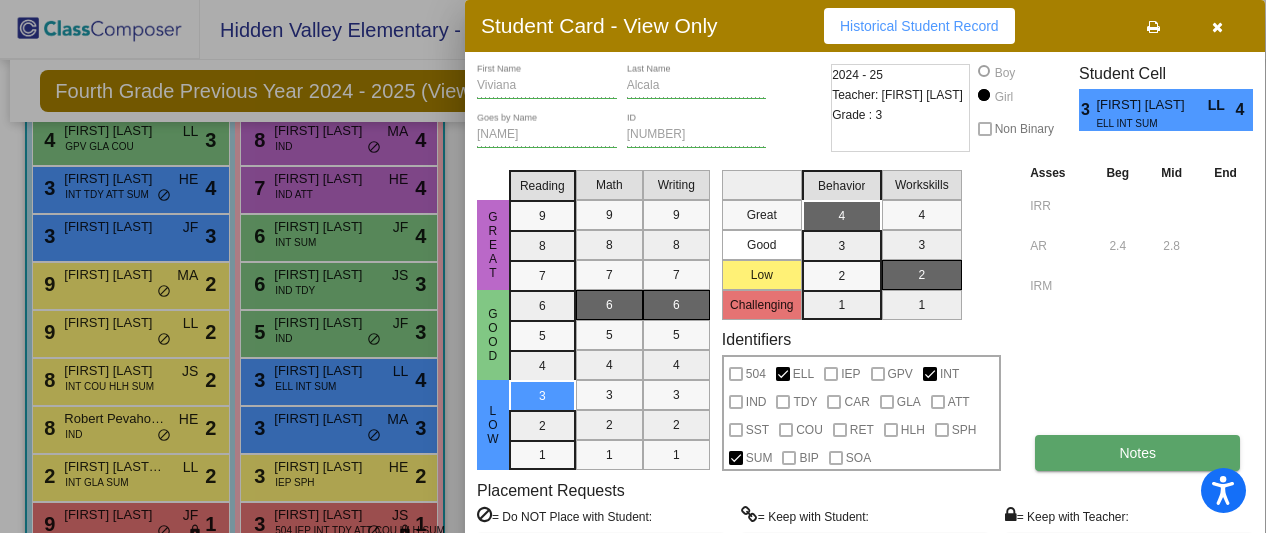 click on "Notes" at bounding box center (1137, 453) 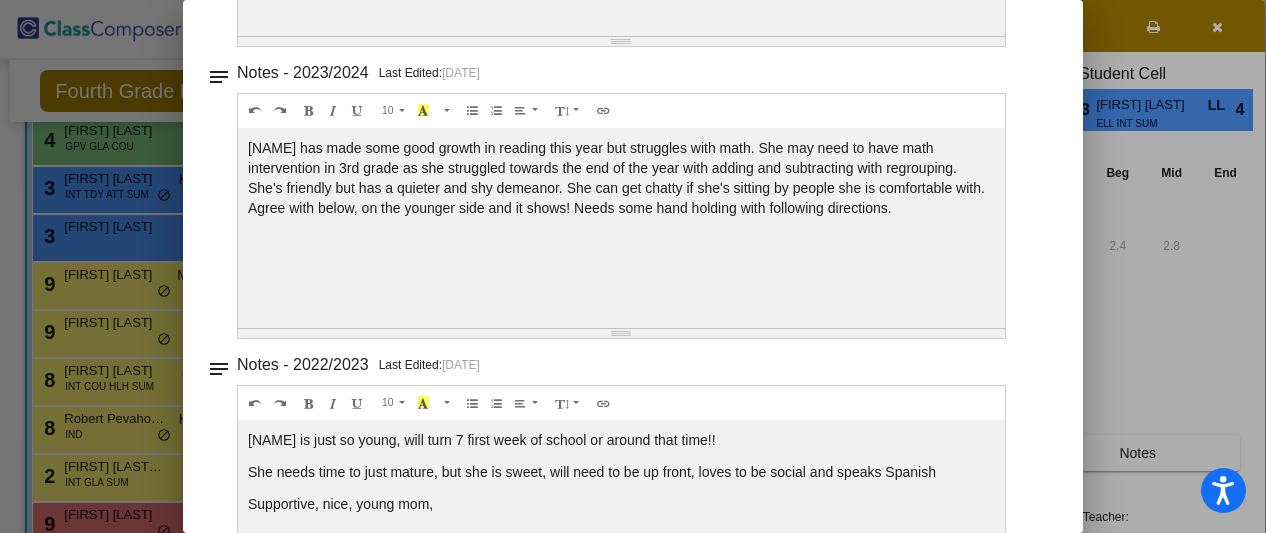 scroll, scrollTop: 382, scrollLeft: 0, axis: vertical 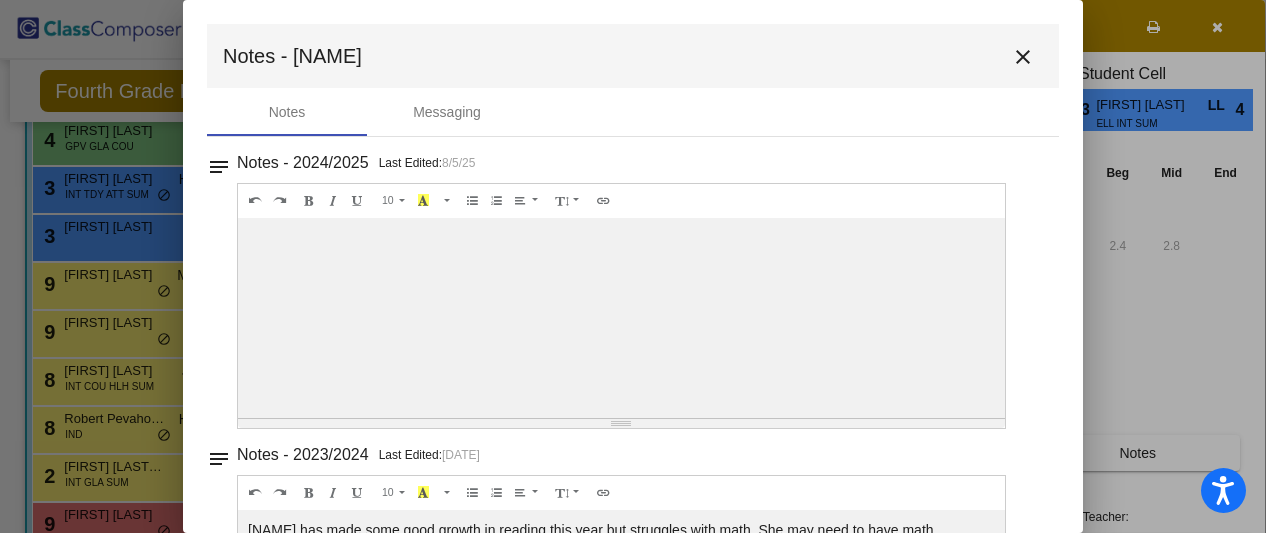 click on "close" at bounding box center [1023, 57] 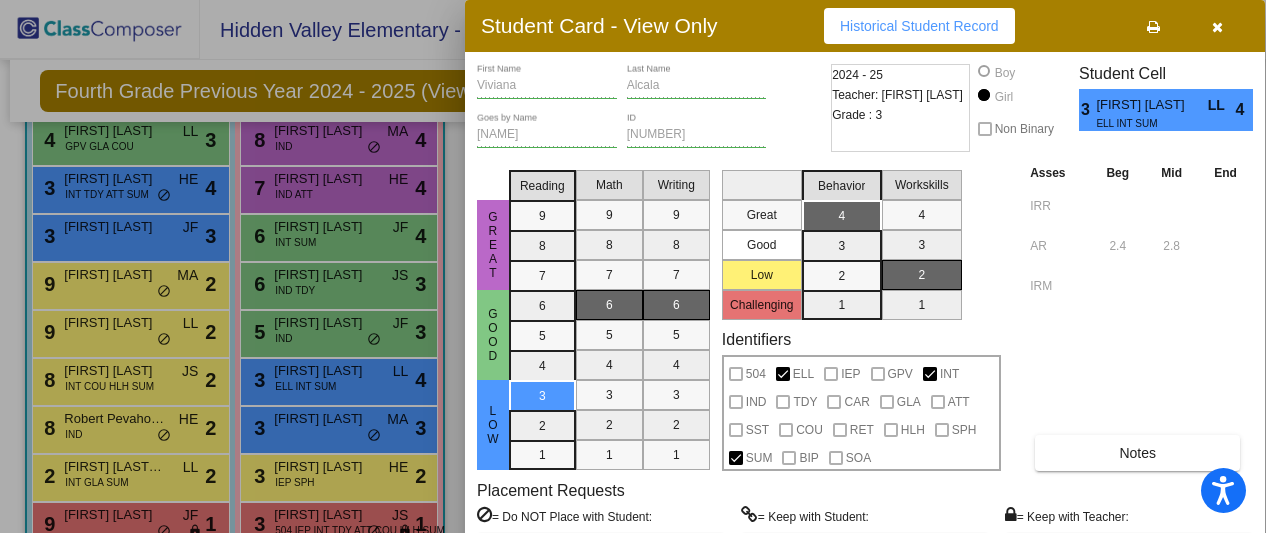 click at bounding box center [1217, 27] 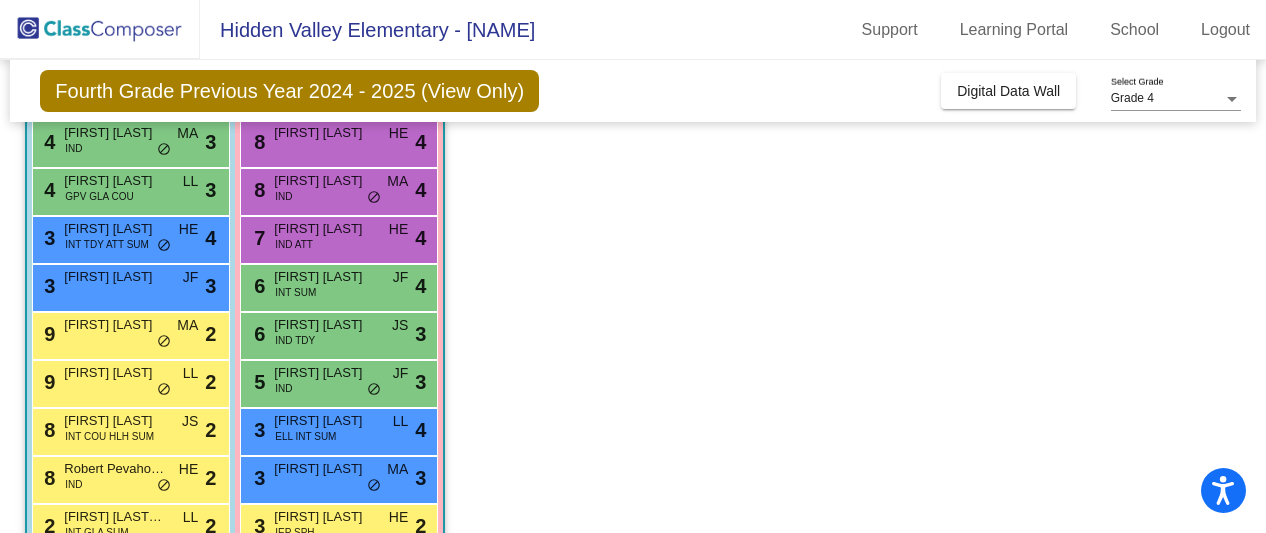 scroll, scrollTop: 458, scrollLeft: 0, axis: vertical 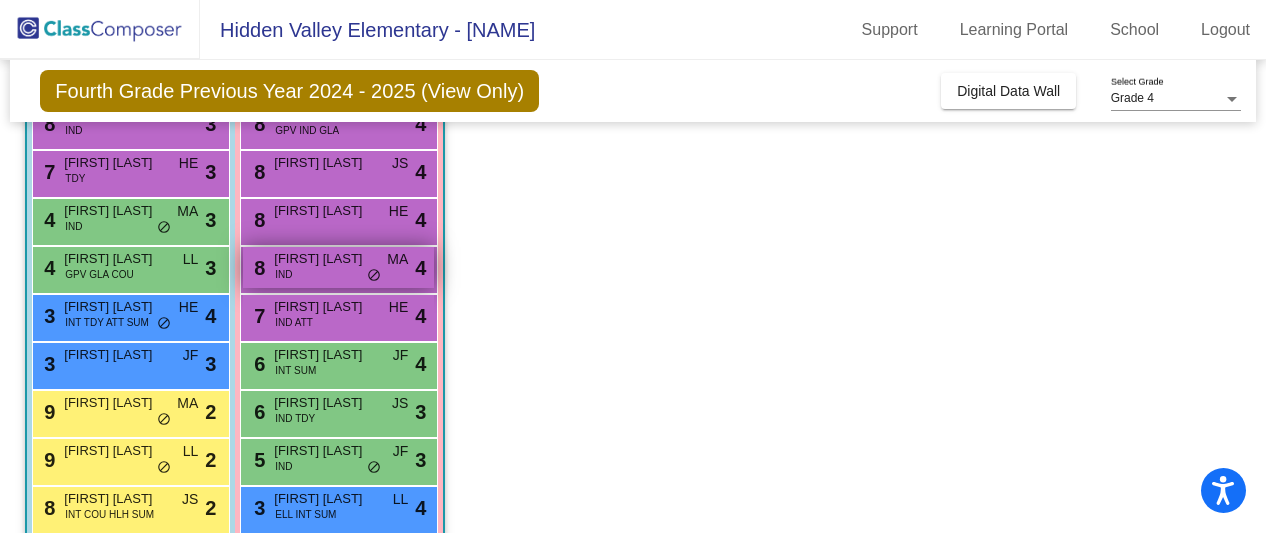 click on "Rasa Pirzad" at bounding box center [324, 259] 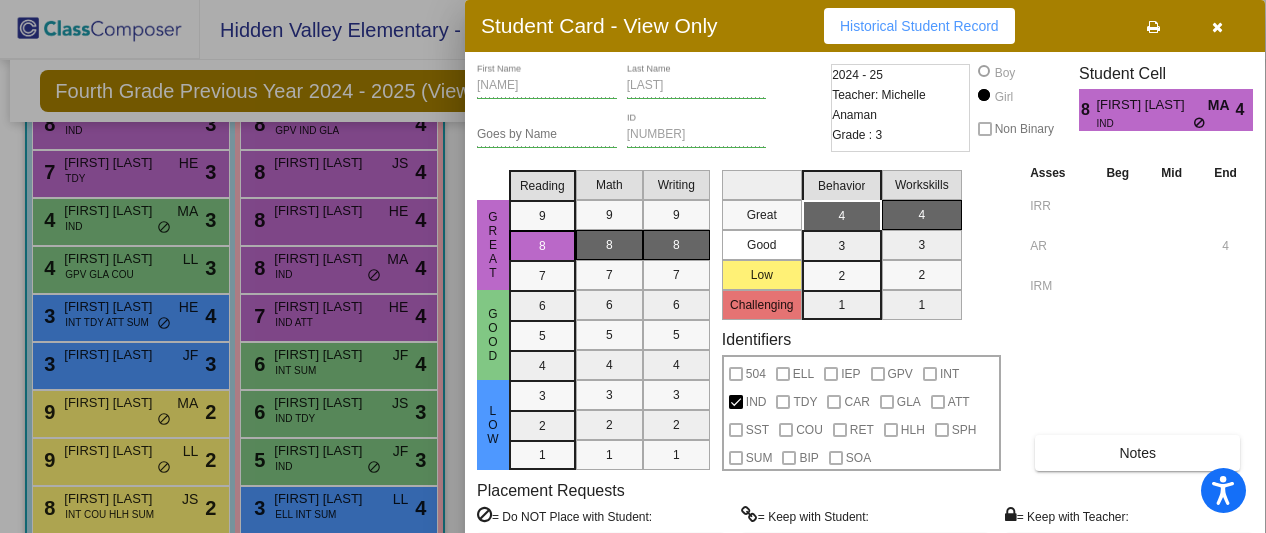 click at bounding box center [1217, 27] 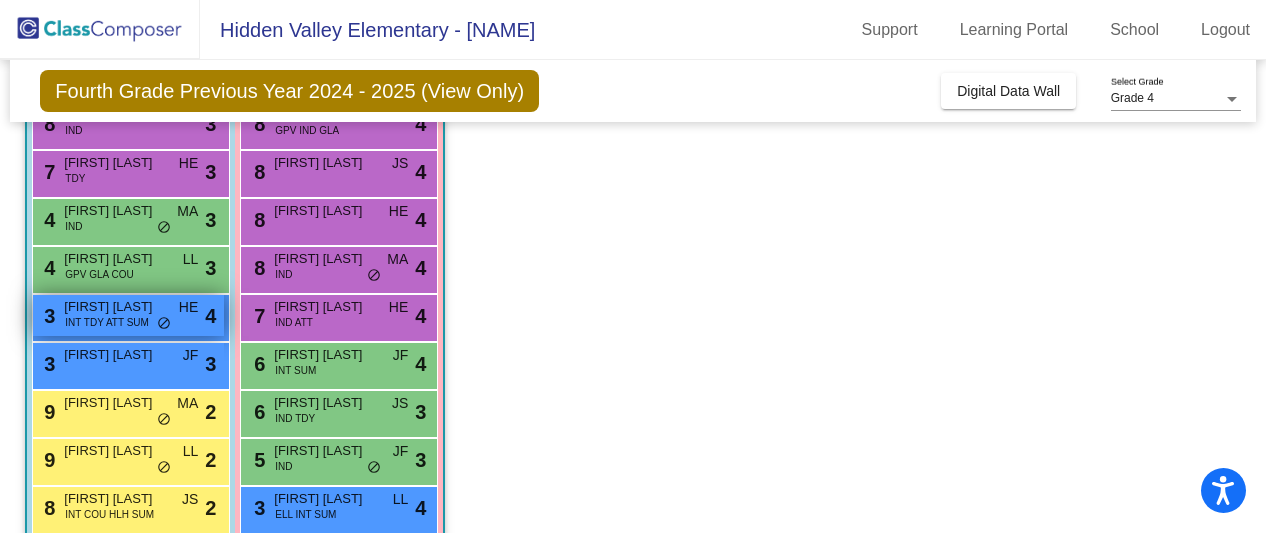 click on "Bentley Jackson" at bounding box center (114, 307) 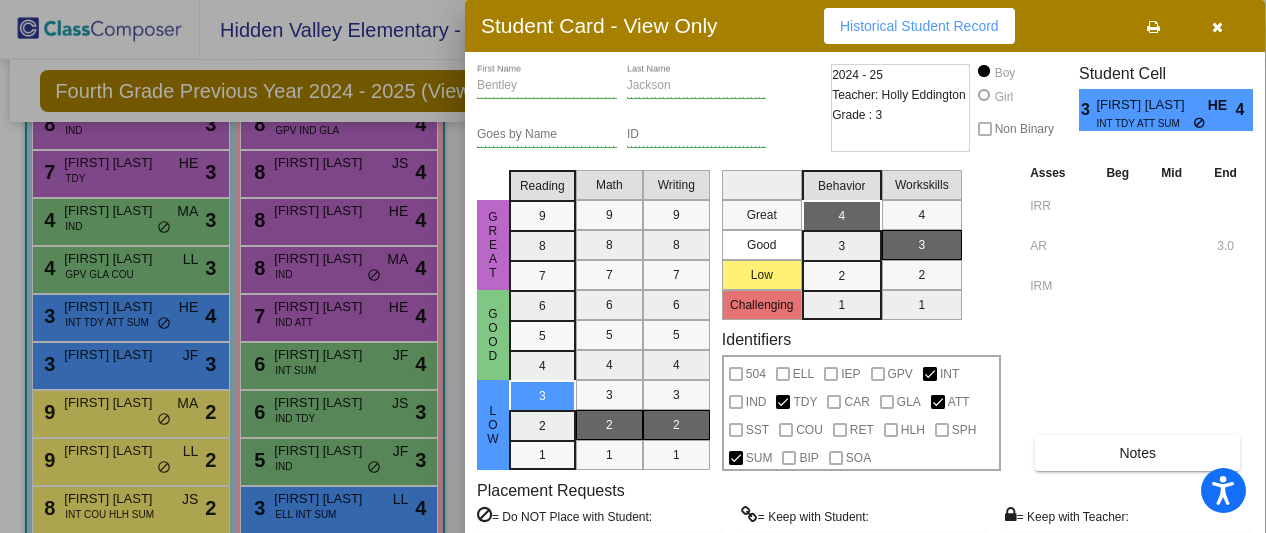 click at bounding box center [1217, 27] 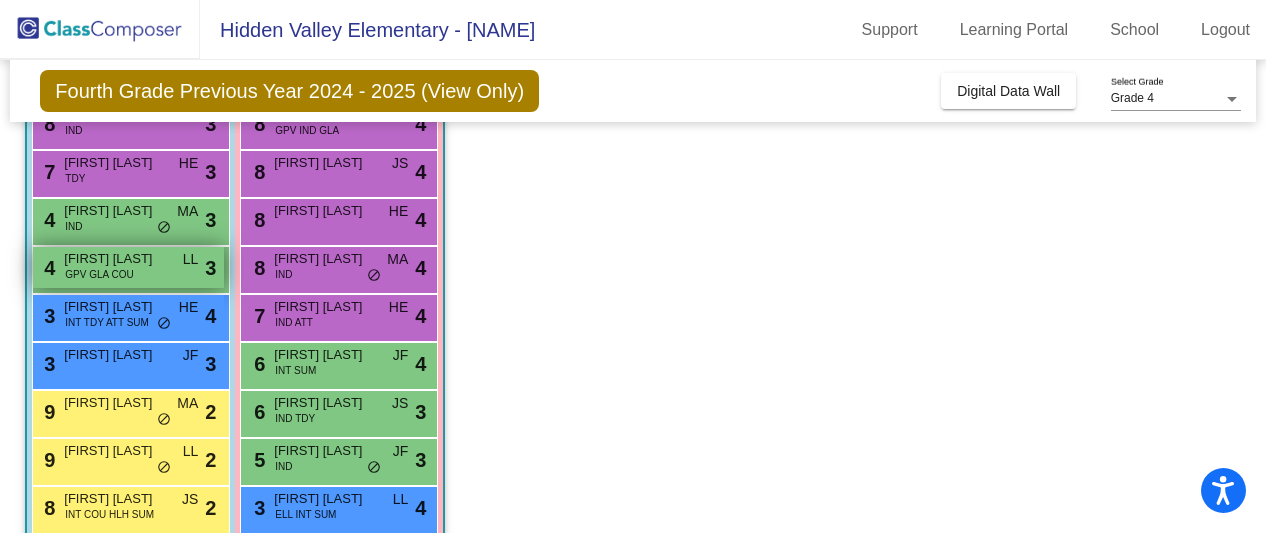 click on "GPV GLA COU" at bounding box center (99, 274) 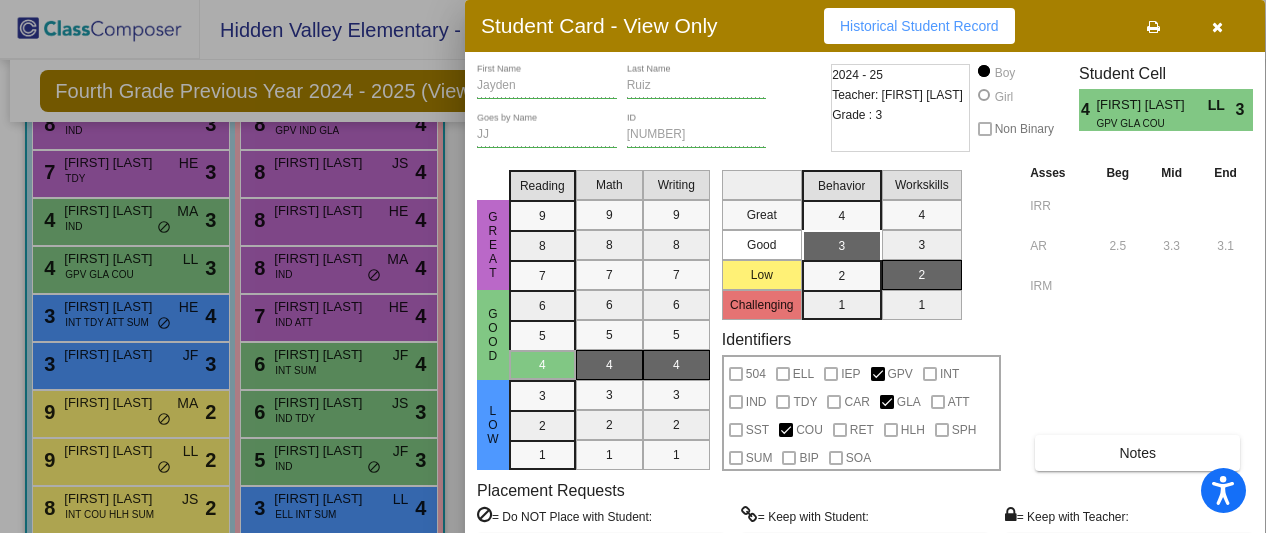 click at bounding box center [1217, 26] 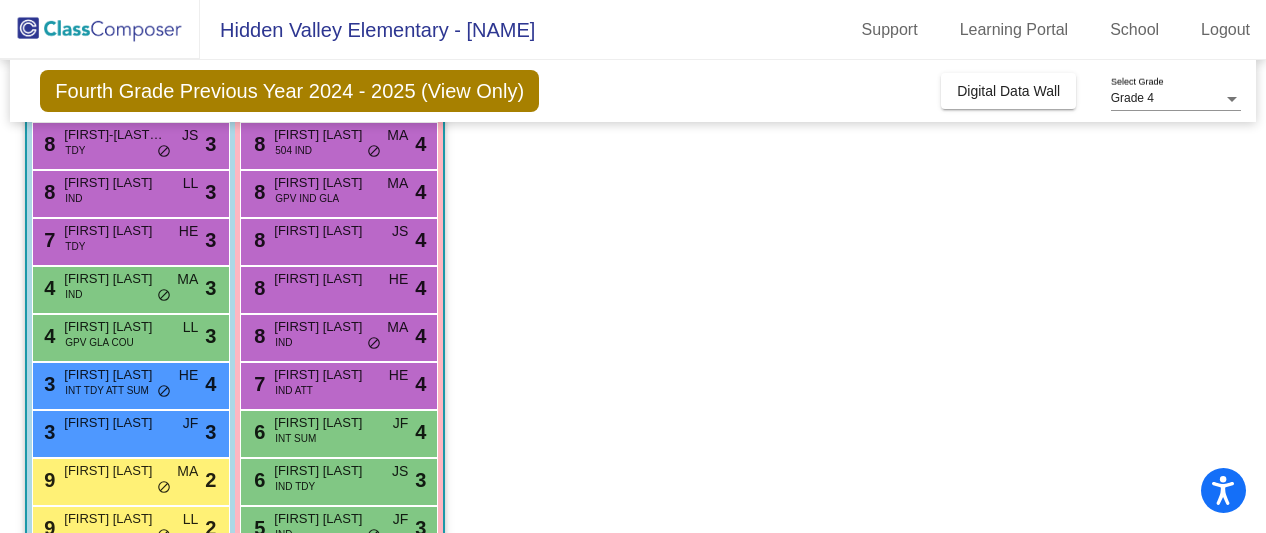 scroll, scrollTop: 0, scrollLeft: 0, axis: both 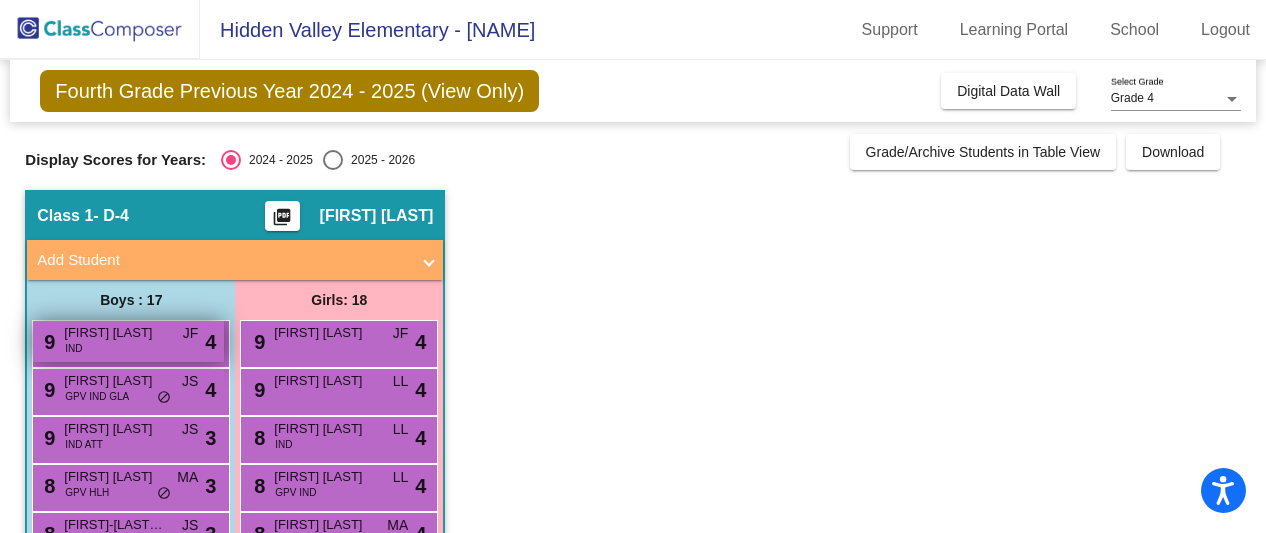 click on "Ilan Zerlin" at bounding box center (114, 333) 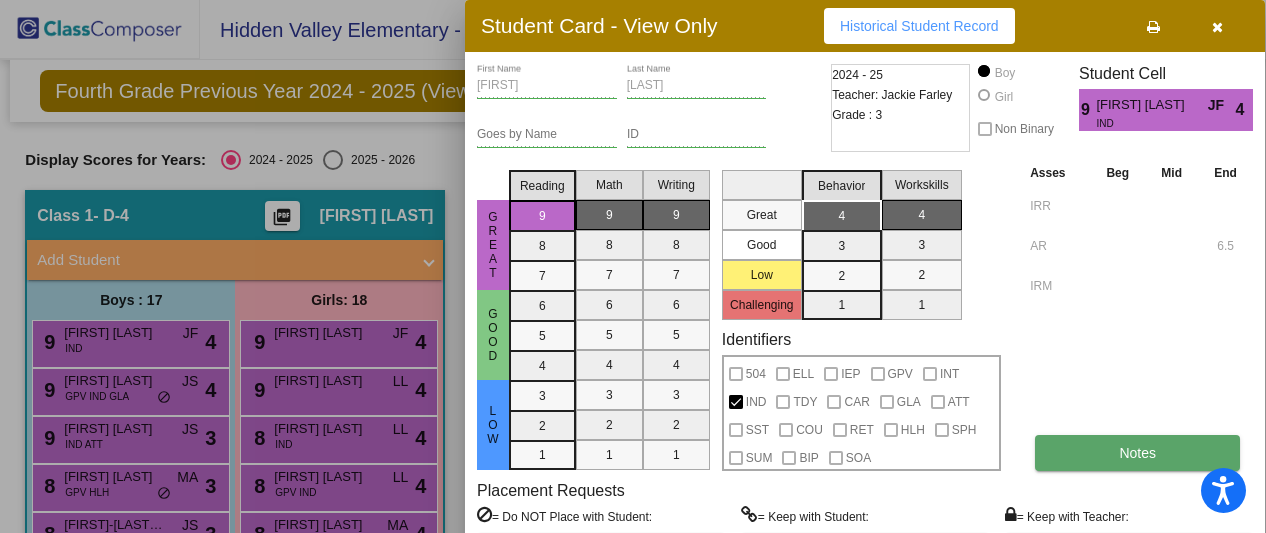 click on "Notes" at bounding box center (1137, 453) 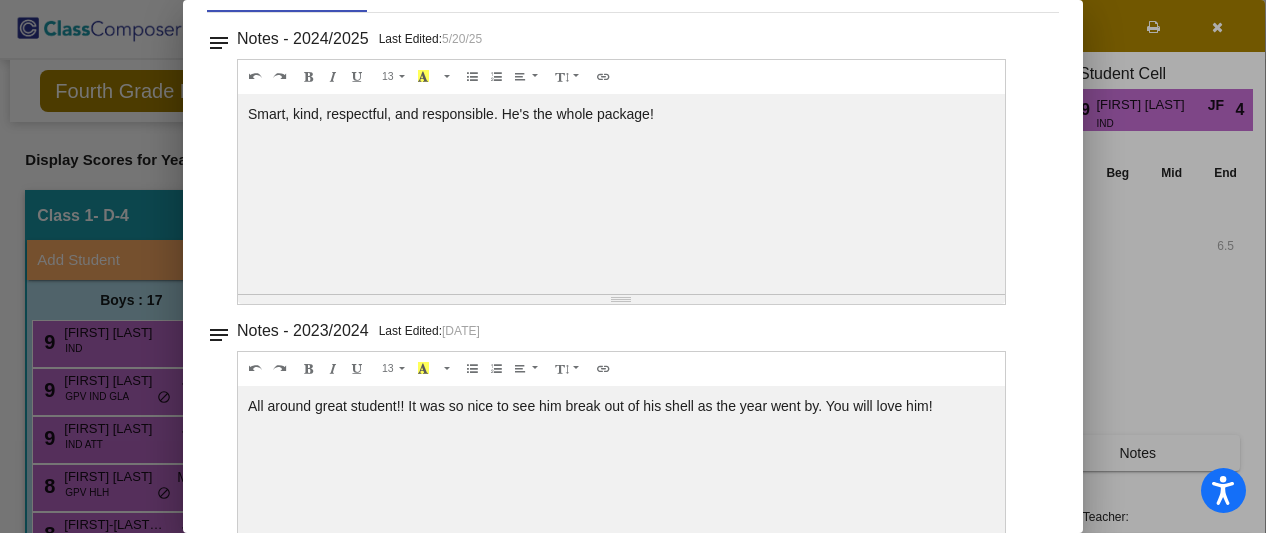 scroll, scrollTop: 0, scrollLeft: 0, axis: both 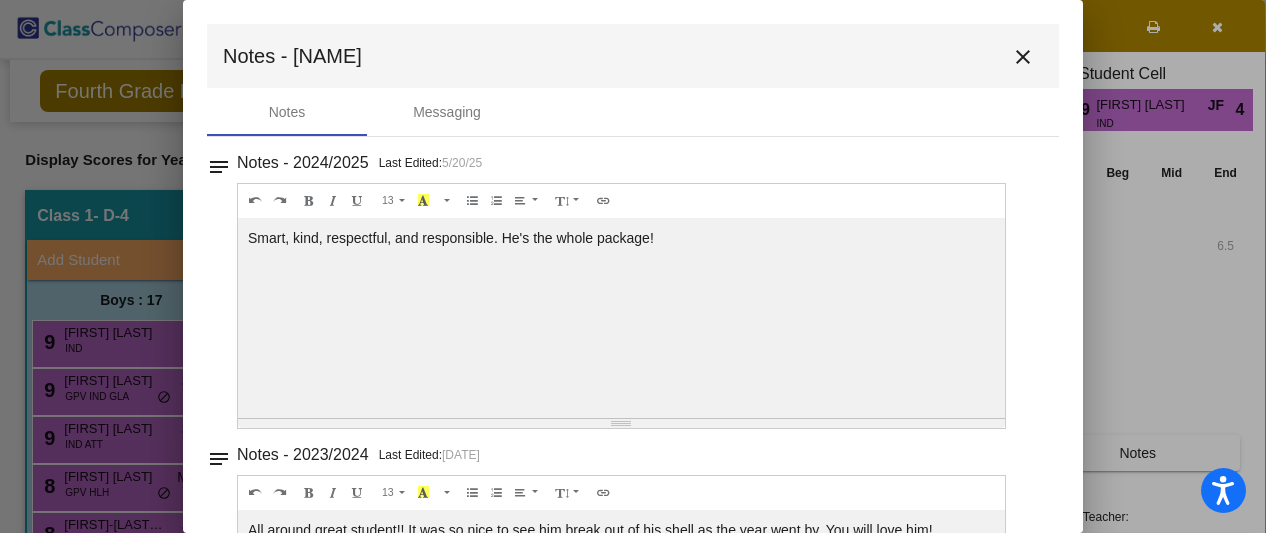 click on "close" at bounding box center [1023, 56] 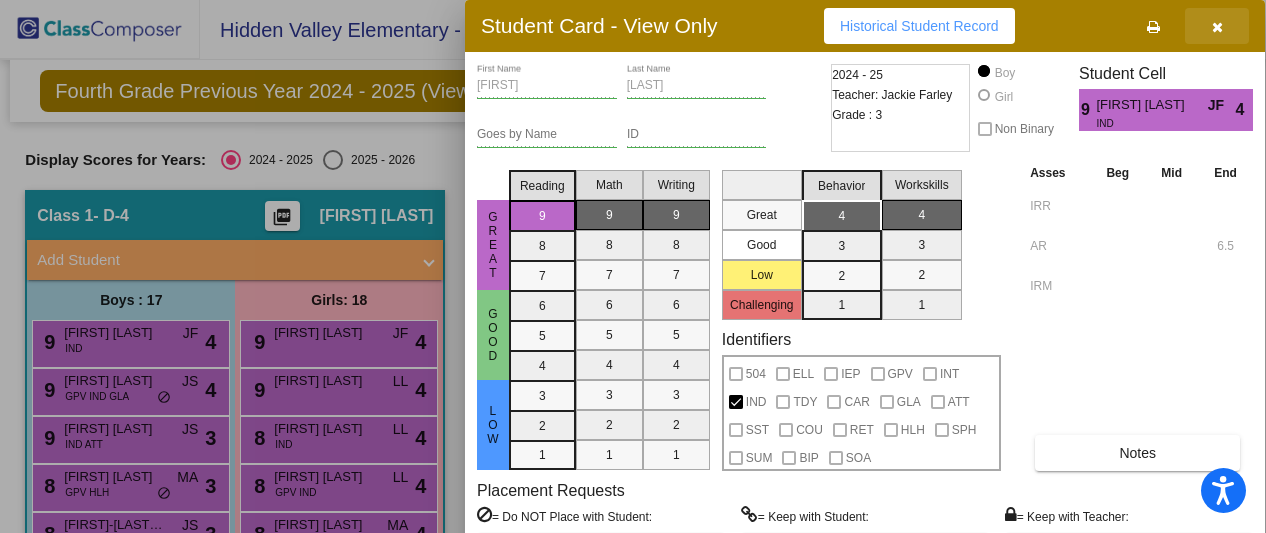 click at bounding box center (1217, 26) 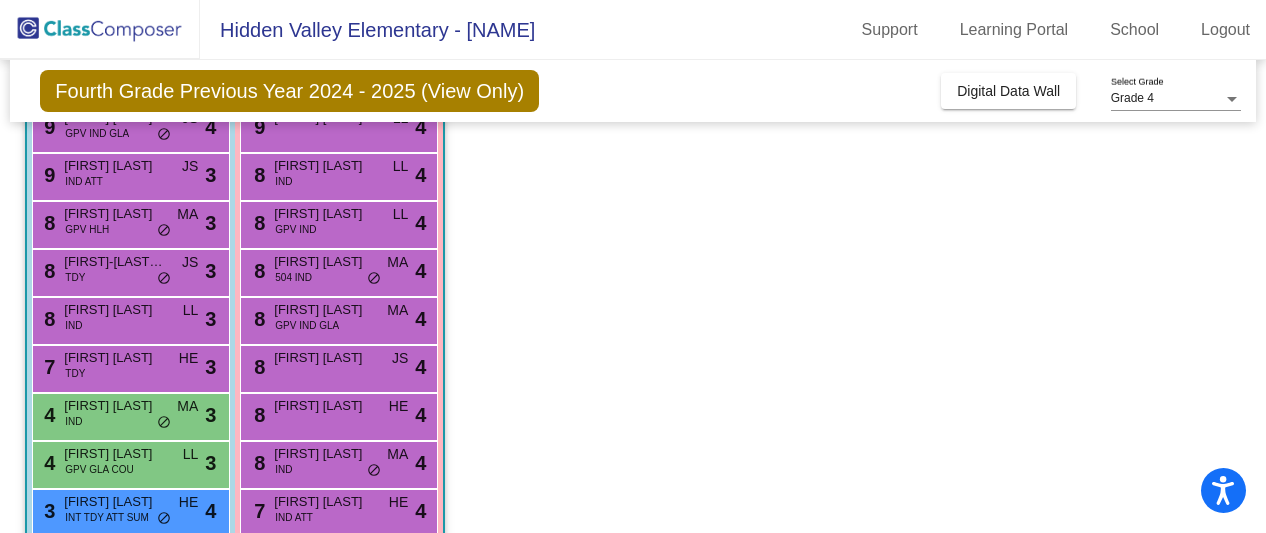 scroll, scrollTop: 267, scrollLeft: 0, axis: vertical 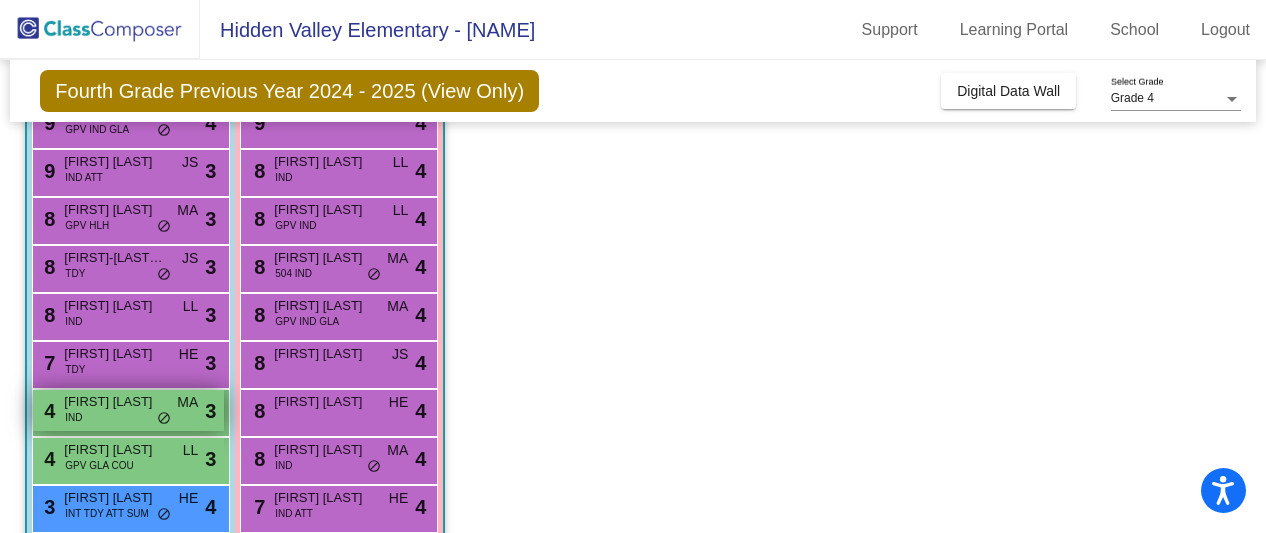 click on "Eli Adin" at bounding box center (114, 402) 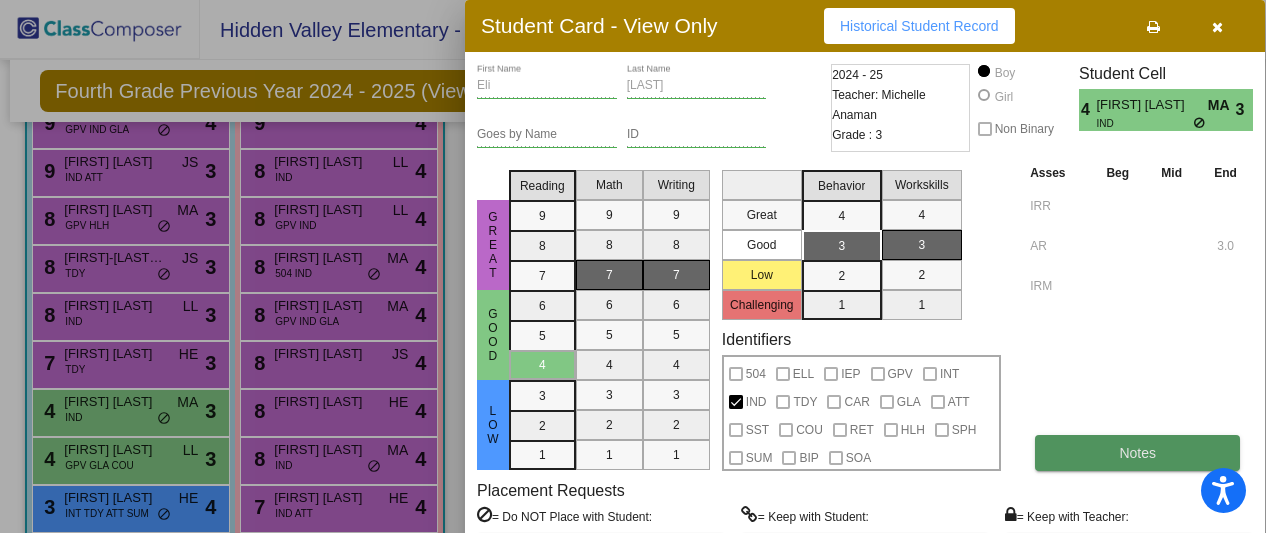 click on "Notes" at bounding box center [1137, 453] 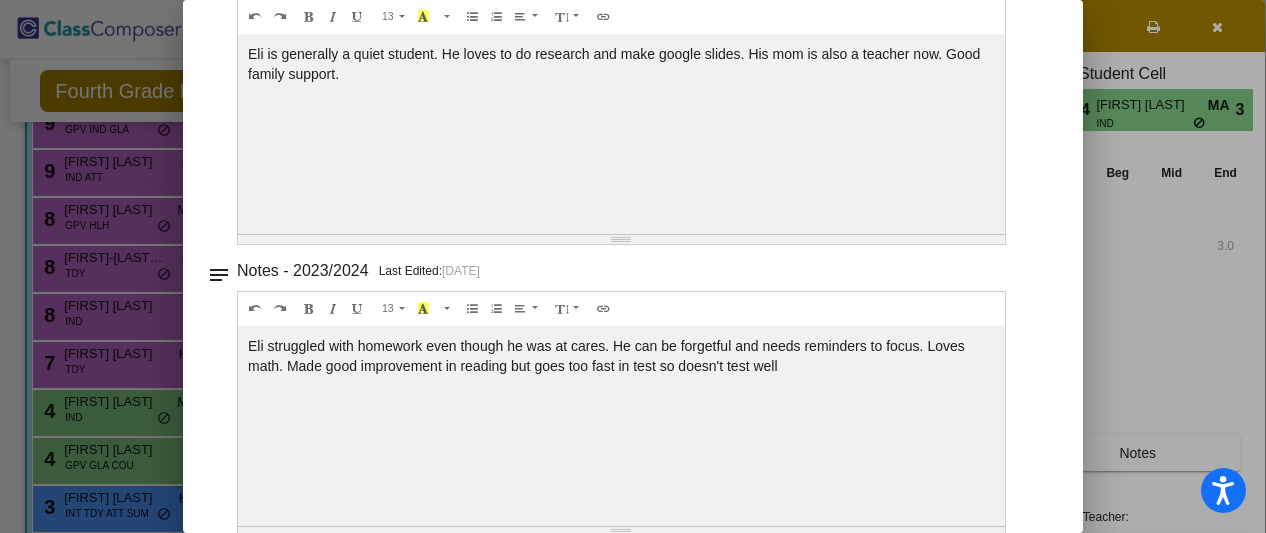 scroll, scrollTop: 0, scrollLeft: 0, axis: both 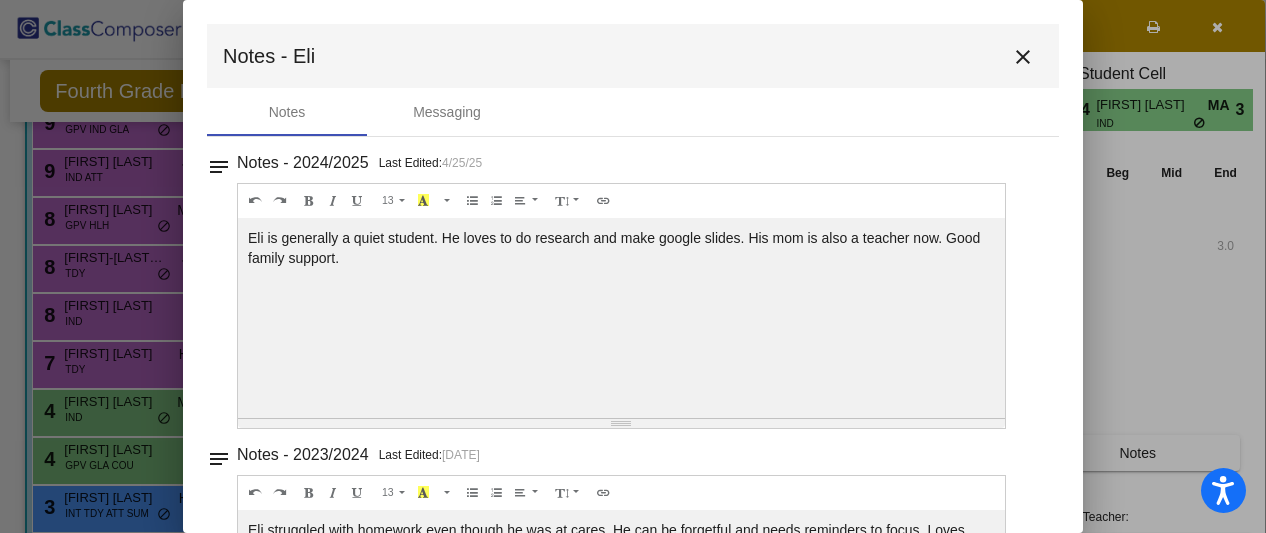 click on "close" at bounding box center [1023, 57] 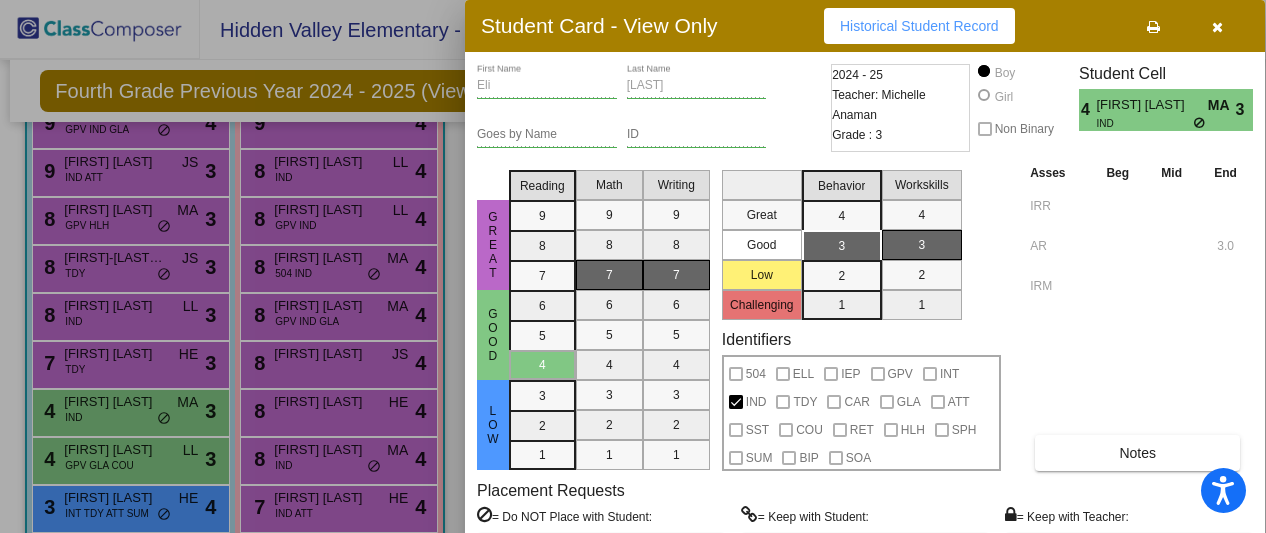 click at bounding box center [1217, 26] 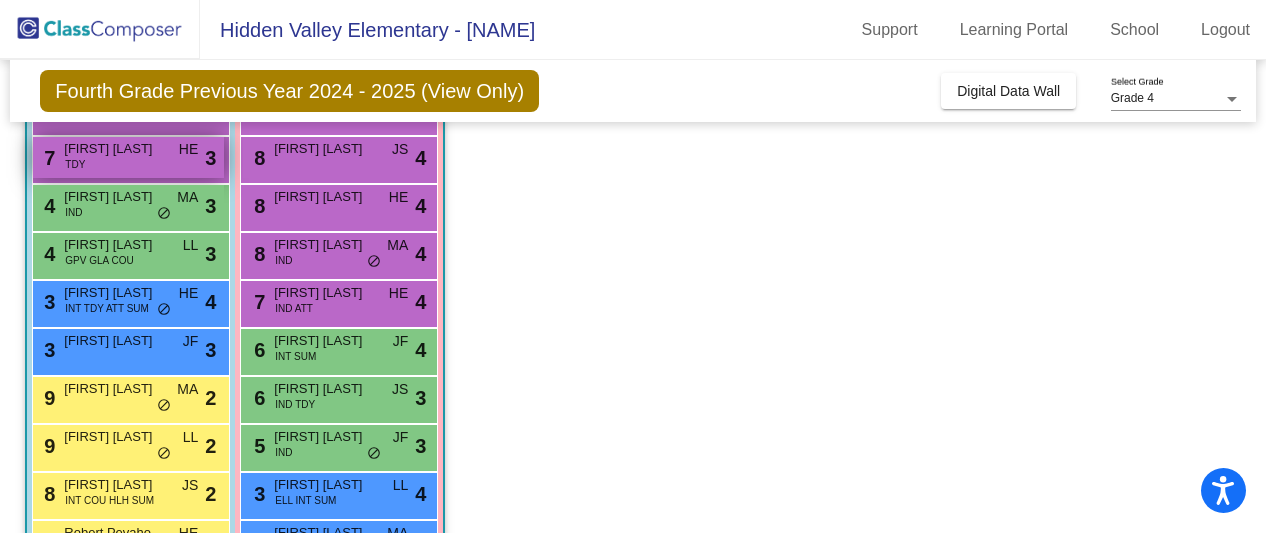 scroll, scrollTop: 474, scrollLeft: 0, axis: vertical 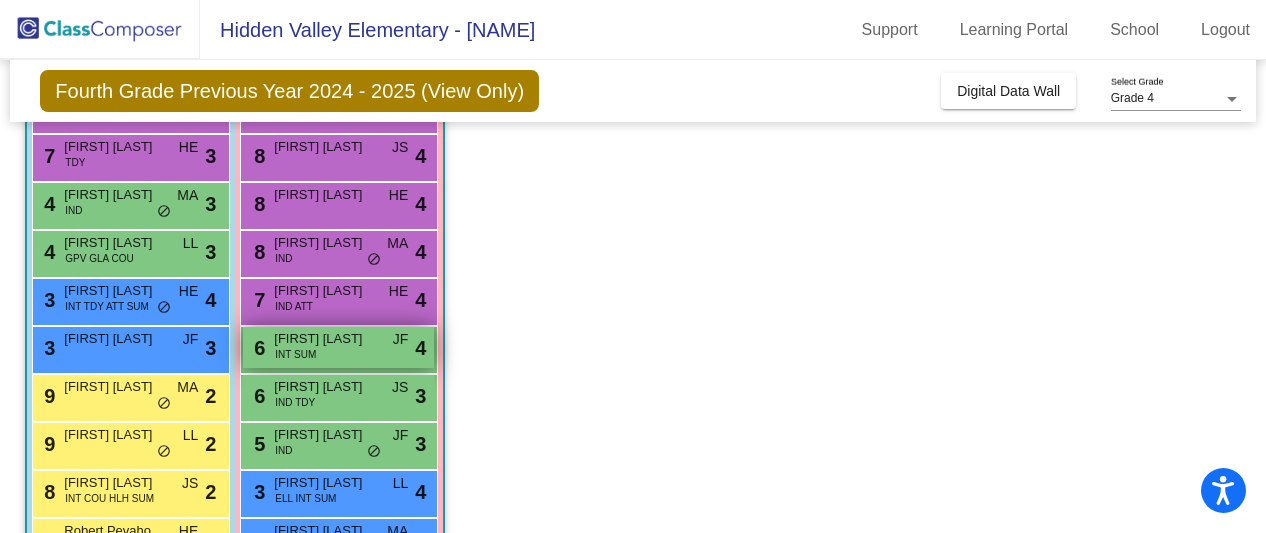 click on "Emma Villa" at bounding box center [324, 339] 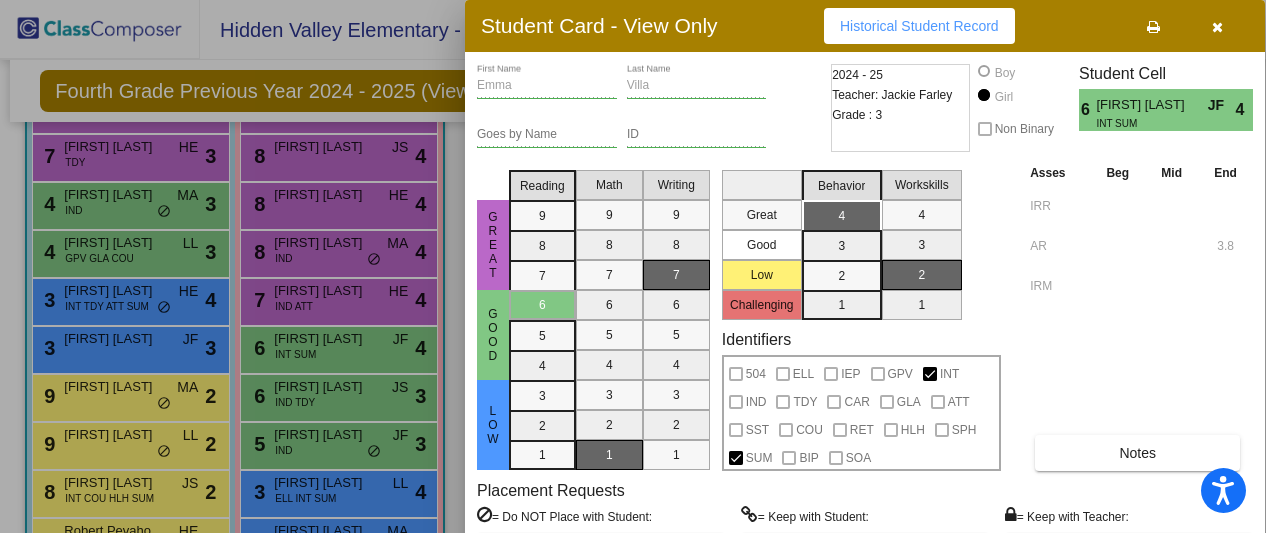 click at bounding box center [1217, 26] 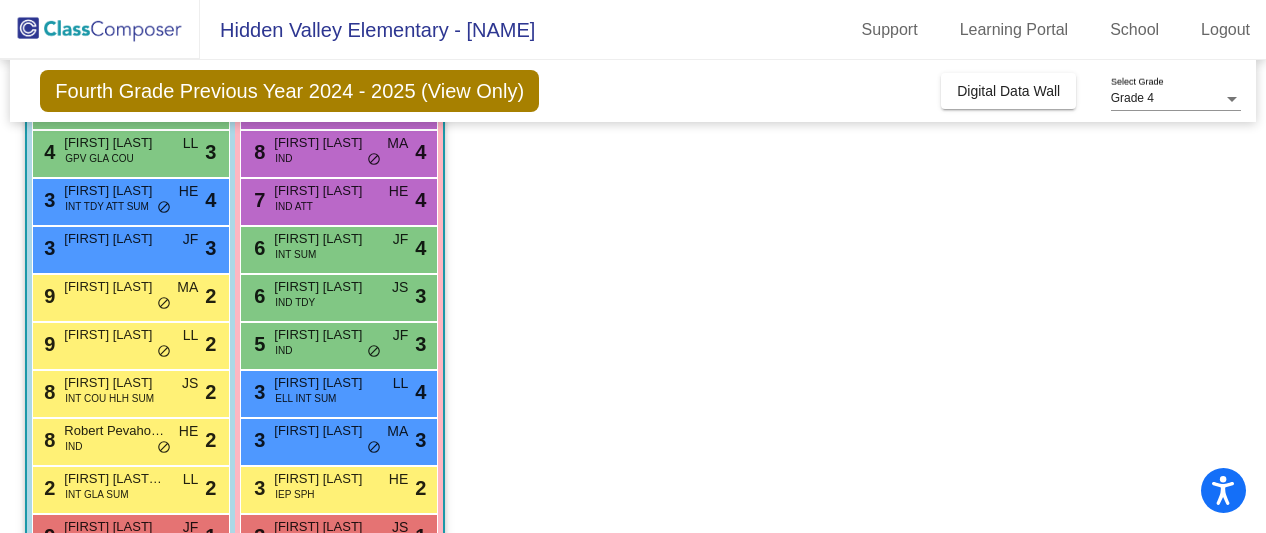 scroll, scrollTop: 573, scrollLeft: 0, axis: vertical 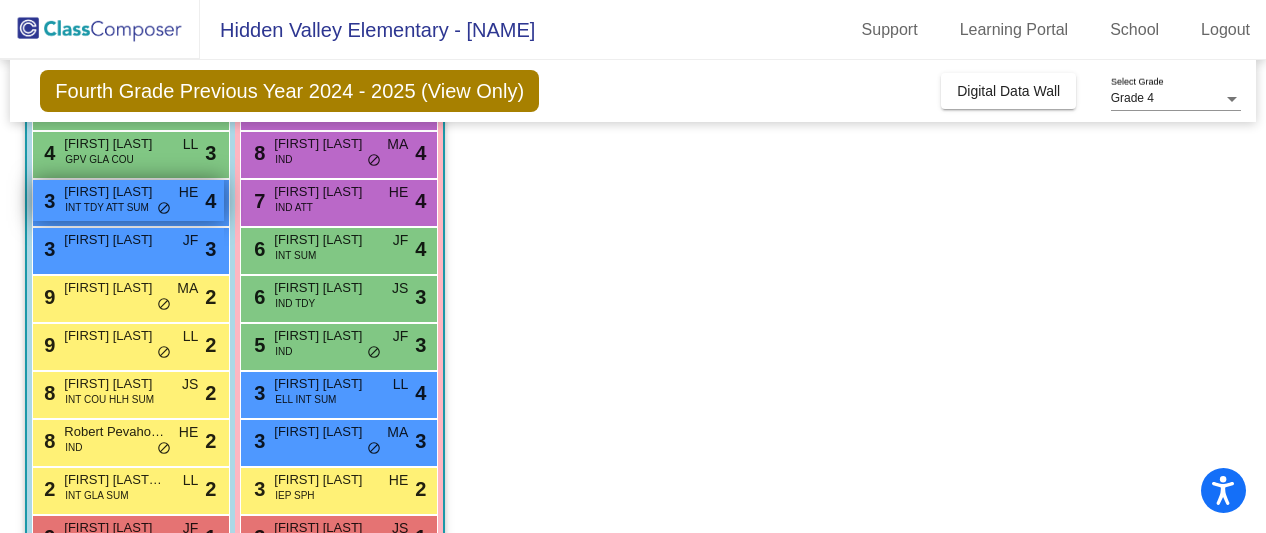 click on "INT TDY ATT SUM" at bounding box center (107, 207) 